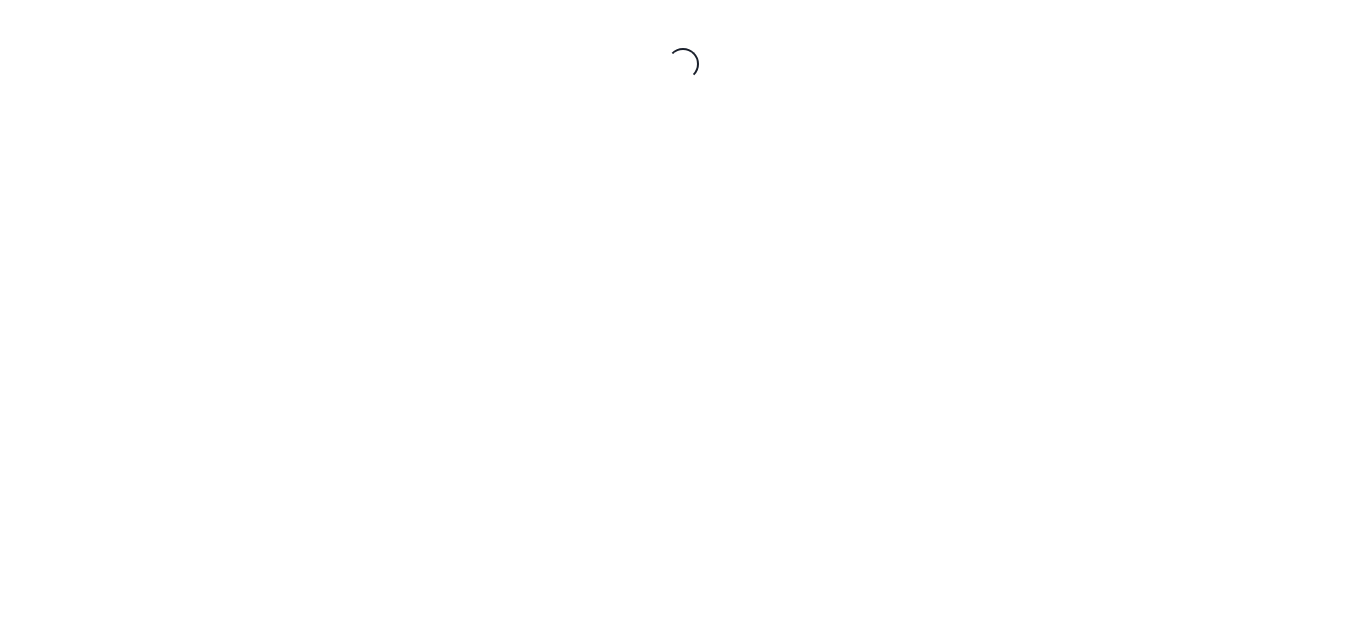 scroll, scrollTop: 0, scrollLeft: 0, axis: both 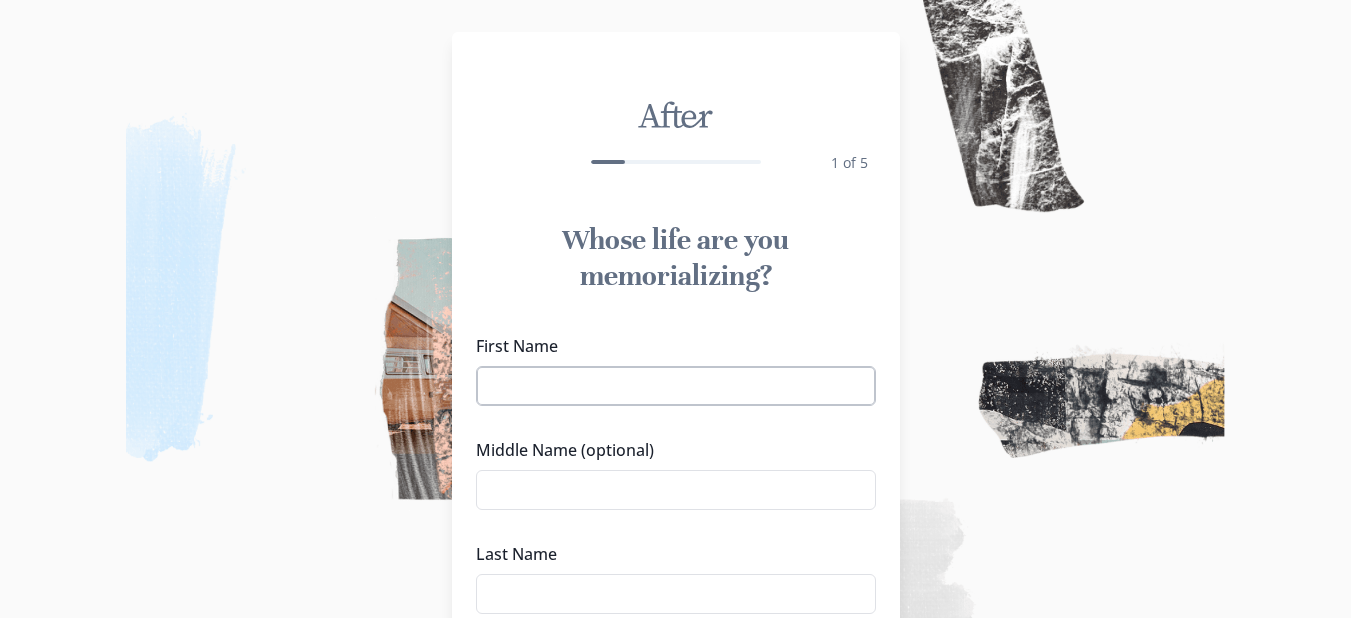 click on "First Name" at bounding box center [676, 386] 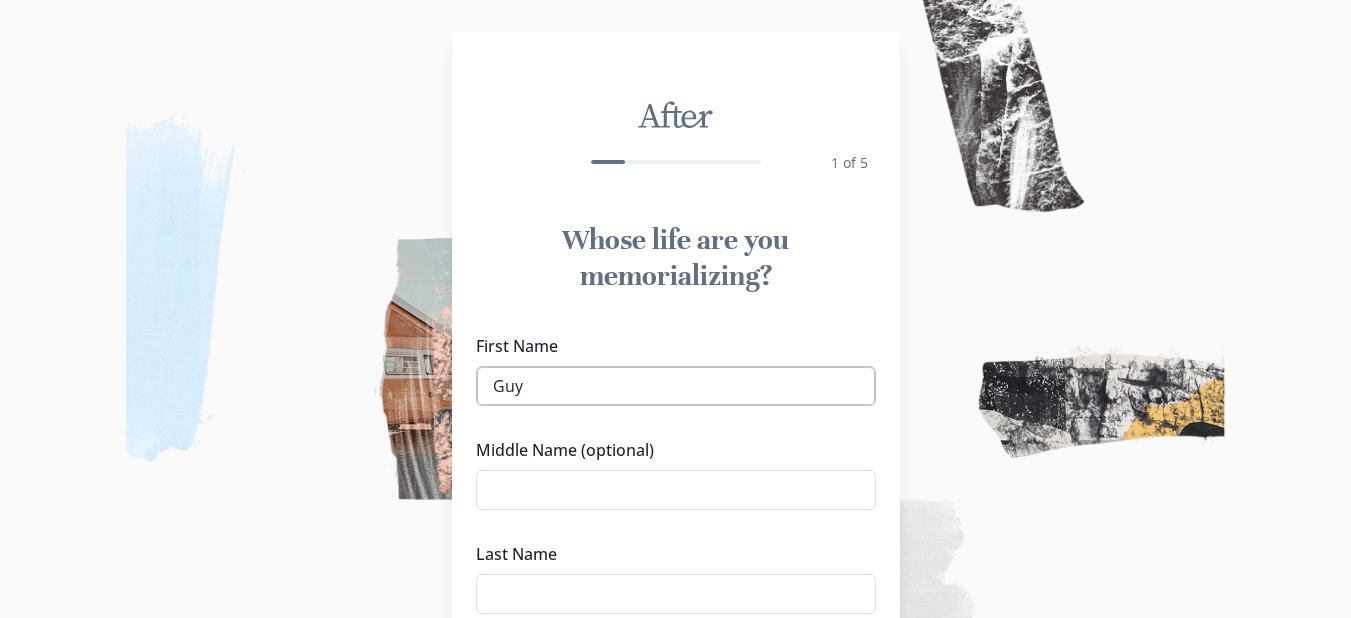 type on "Guy" 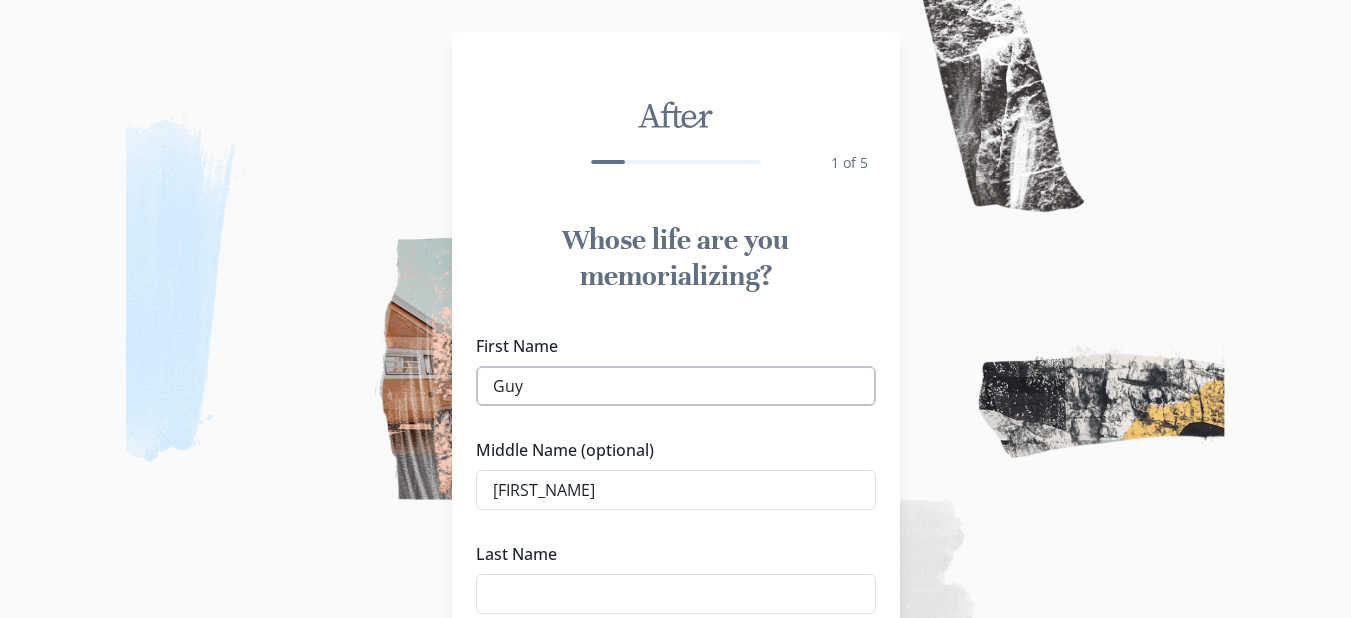 type on "[FIRST_NAME]" 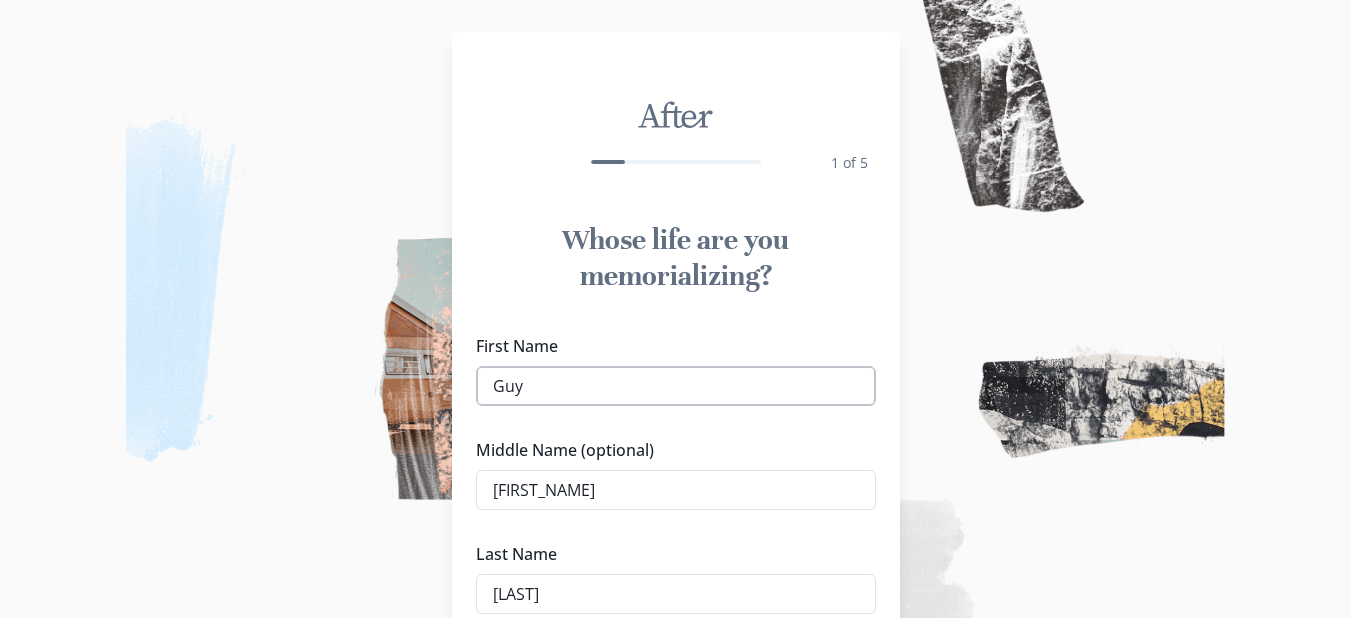 scroll, scrollTop: 214, scrollLeft: 0, axis: vertical 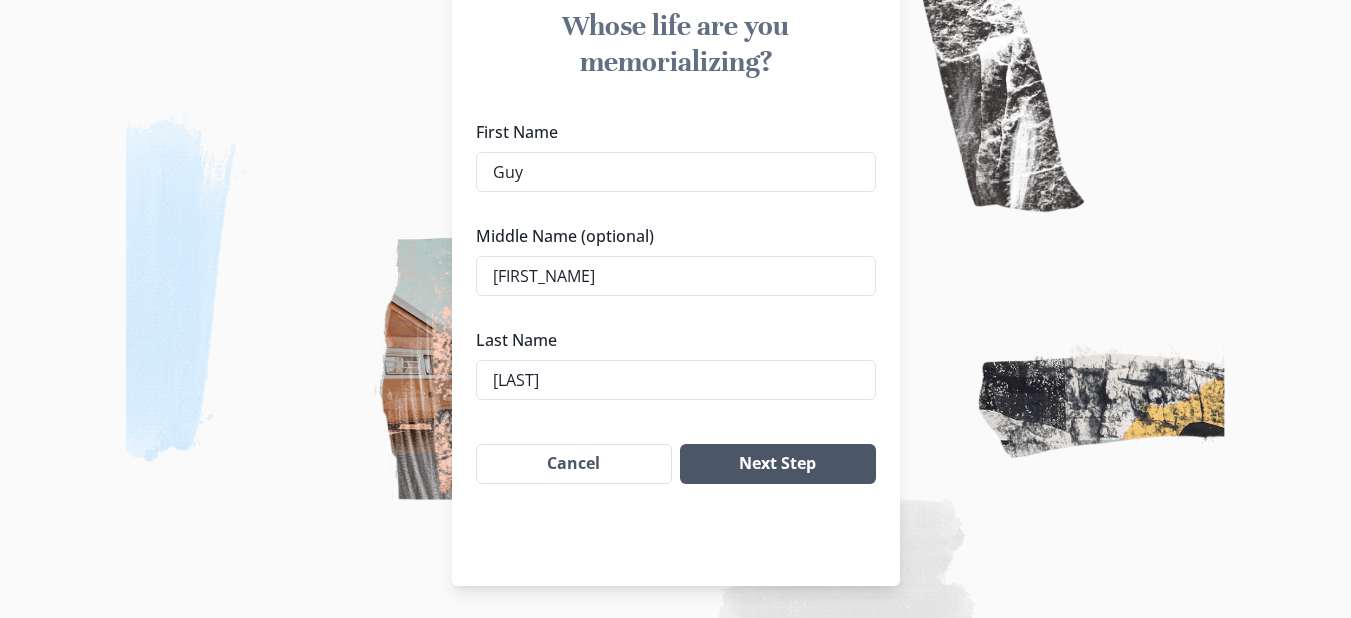 type on "[LAST]" 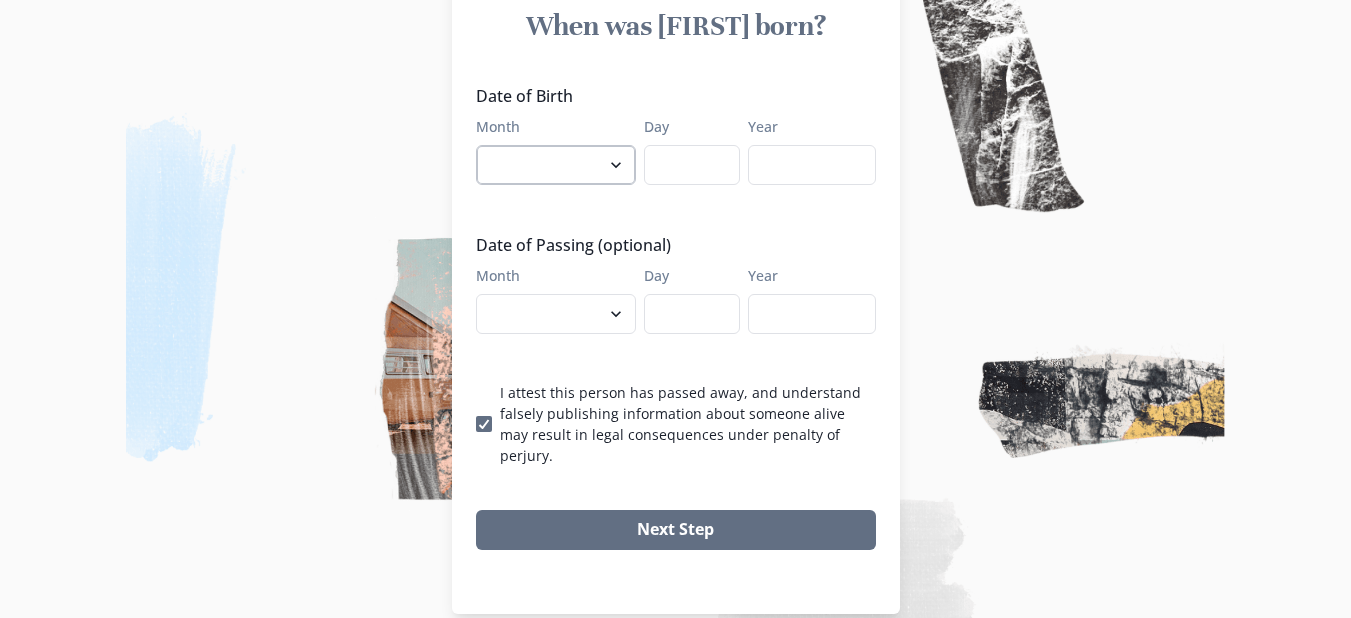 click on "January February March April May June July August September October November December" at bounding box center [556, 165] 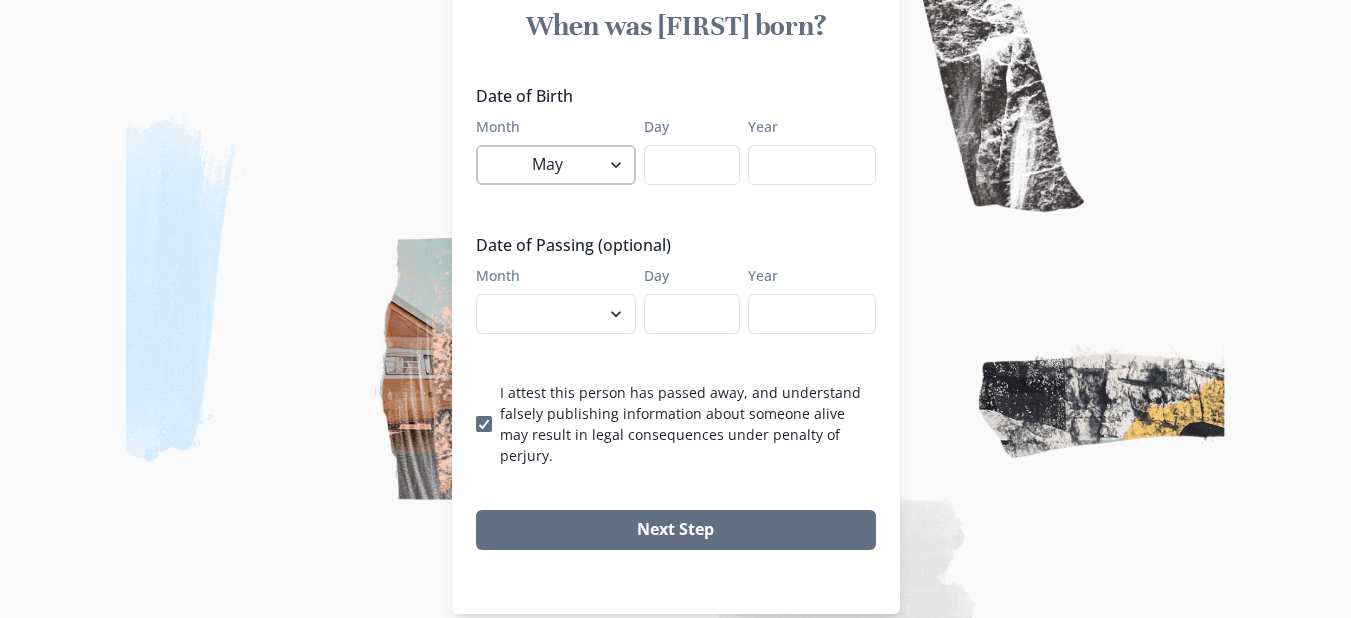 click on "January February March April May June July August September October November December" at bounding box center (556, 165) 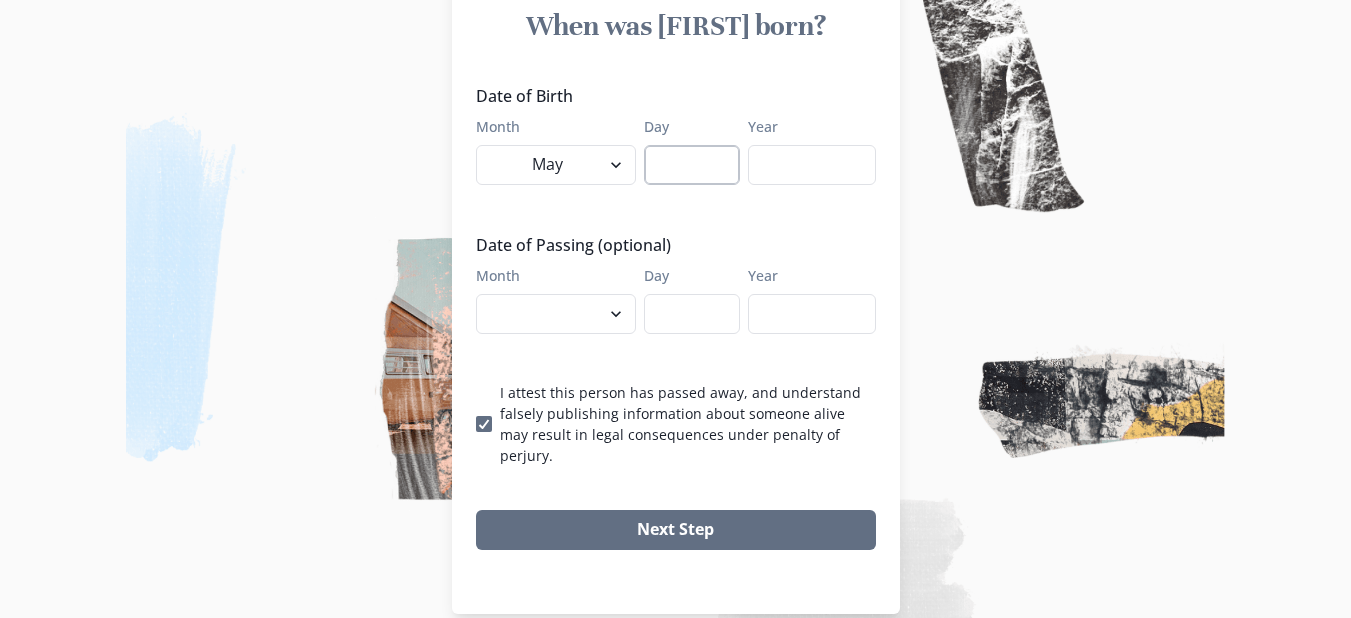 click on "Day" at bounding box center [692, 165] 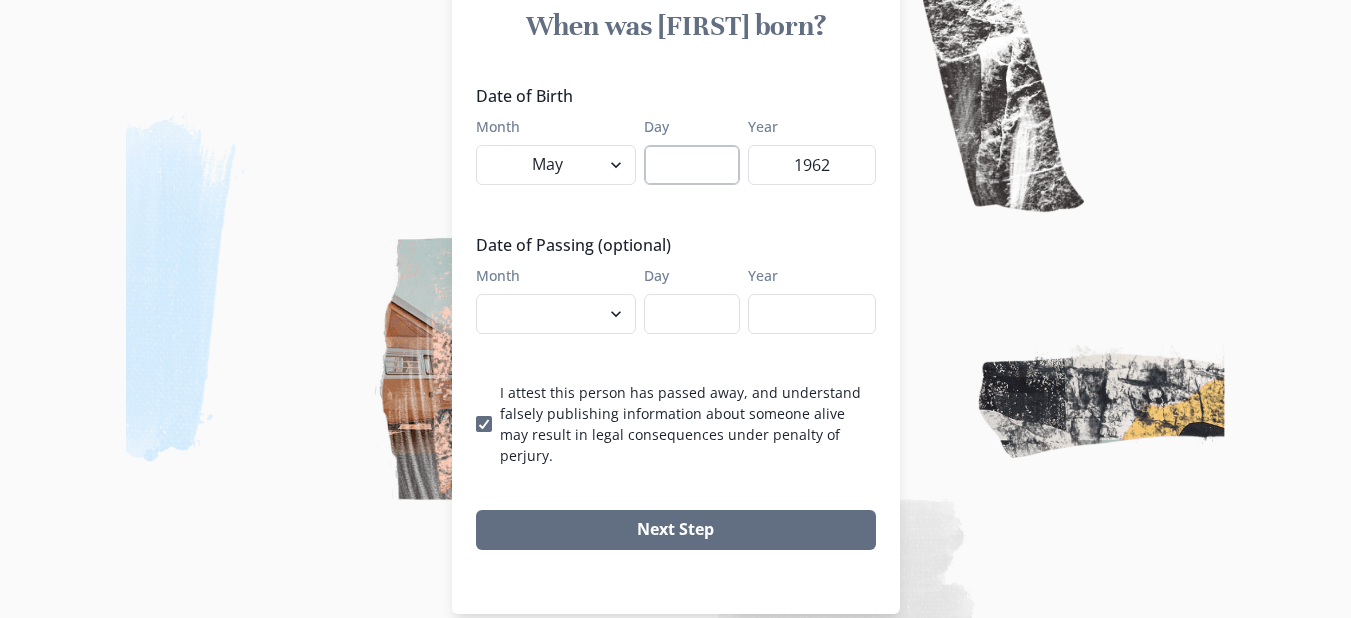 type on "1962" 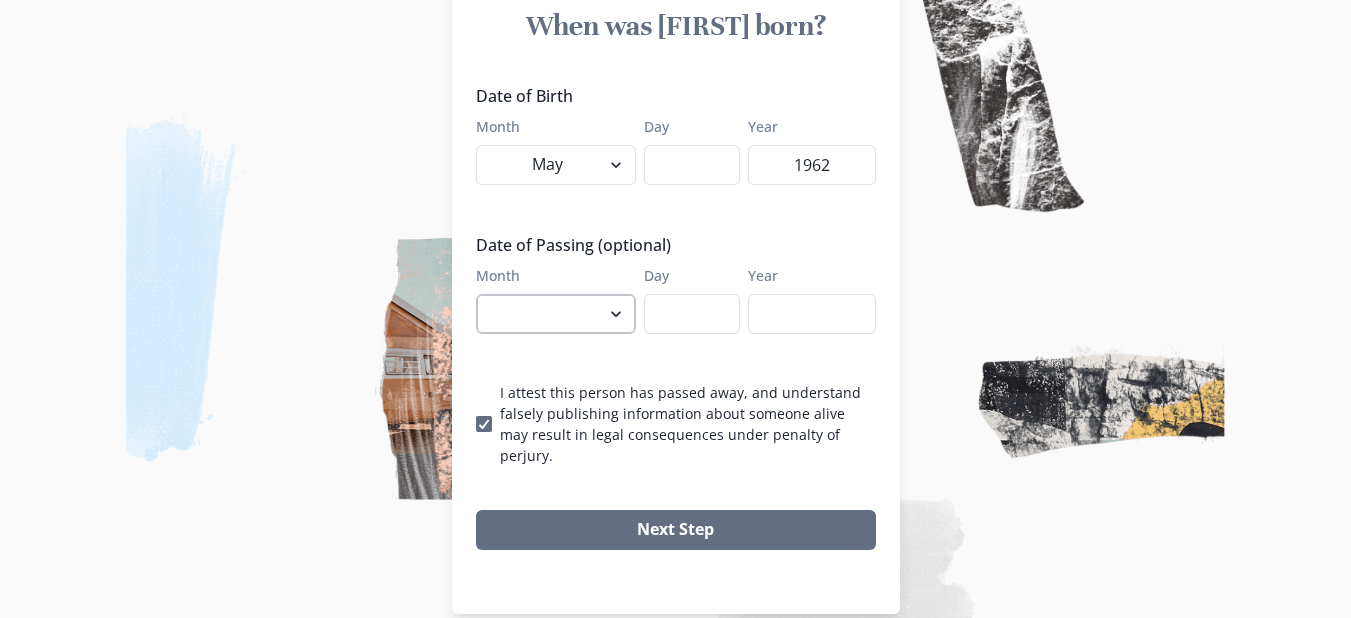 click on "January February March April May June July August September October November December" at bounding box center (556, 314) 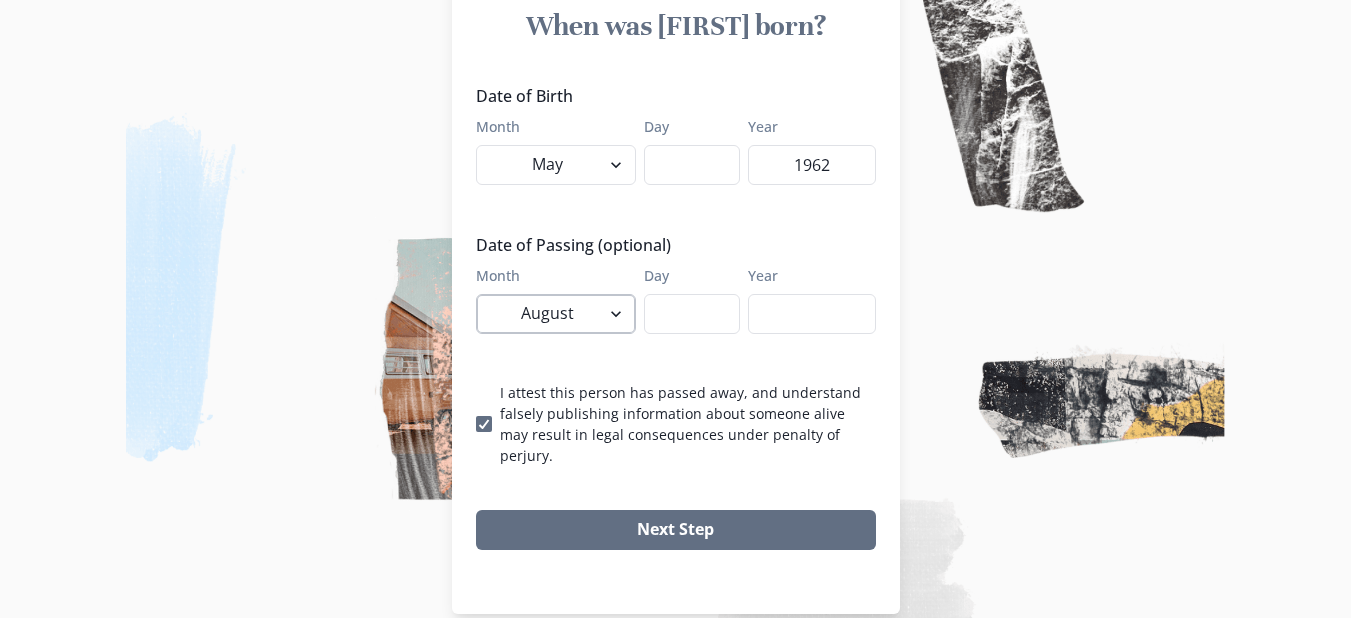 click on "January February March April May June July August September October November December" at bounding box center (556, 314) 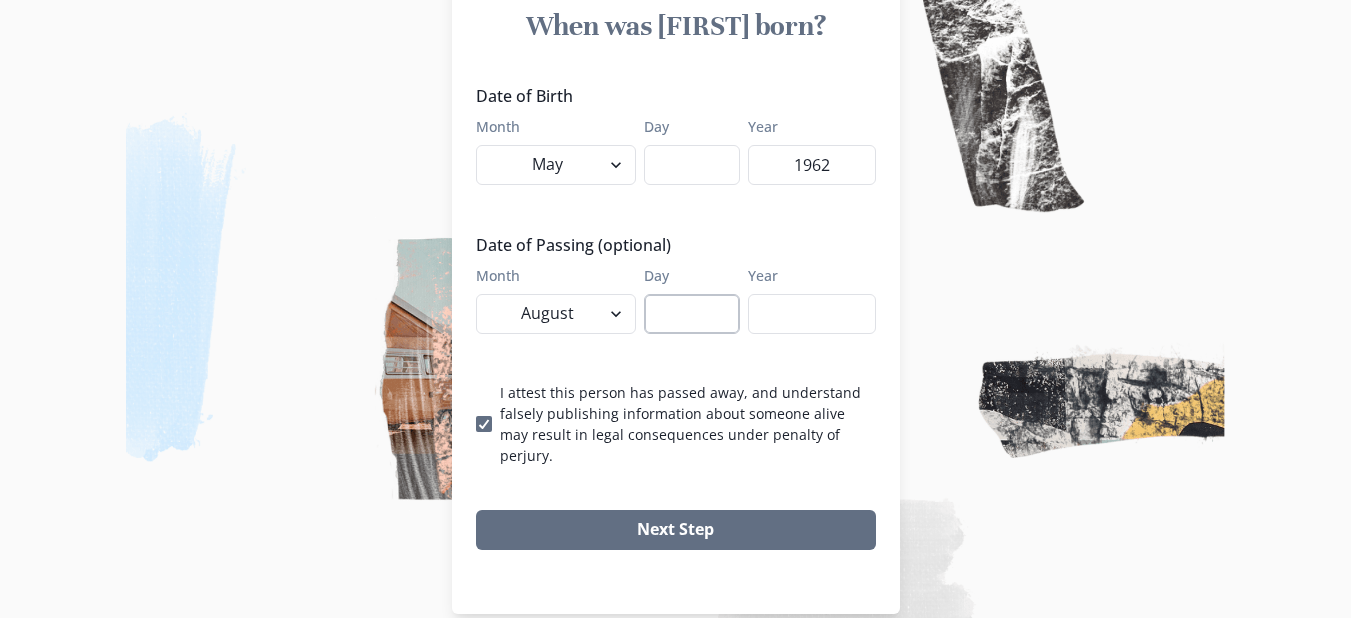 click on "Day" at bounding box center [692, 314] 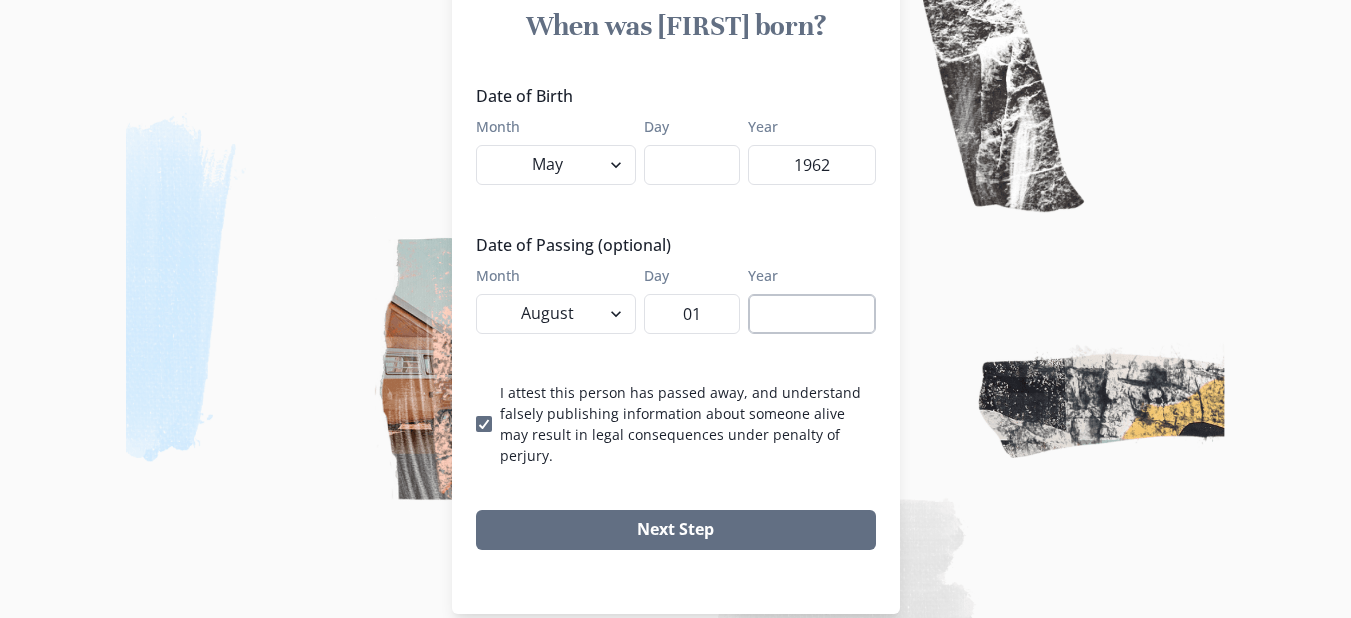 type on "01" 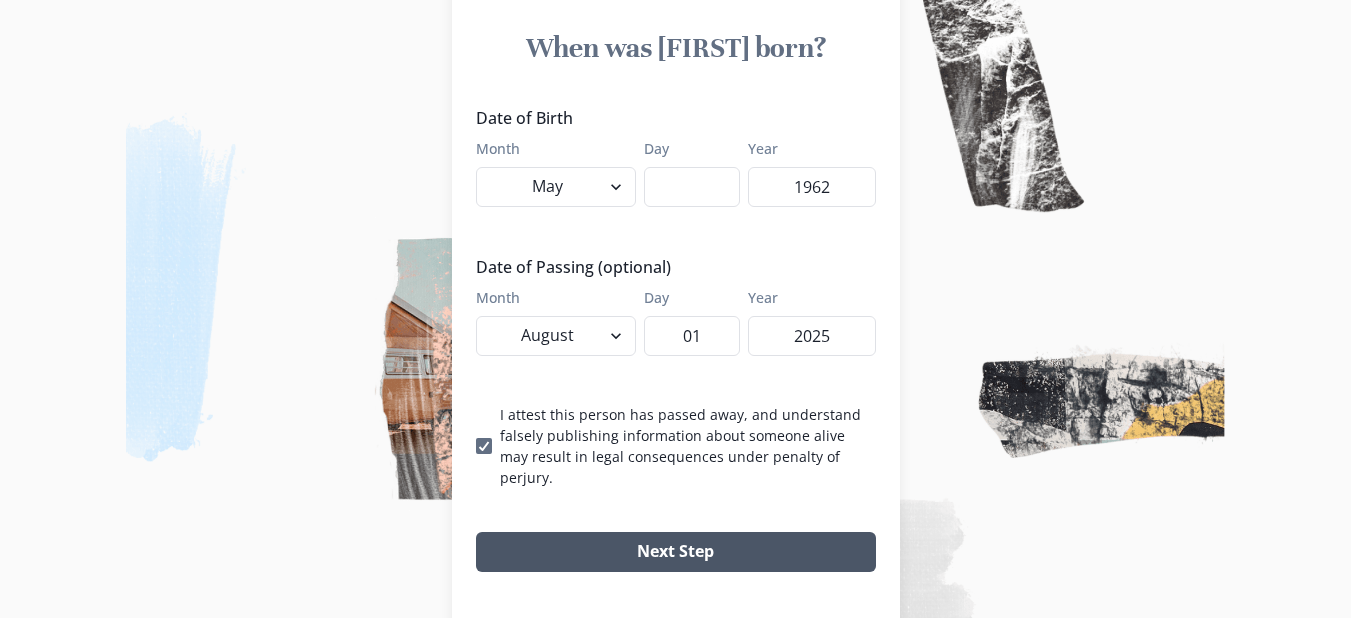 scroll, scrollTop: 221, scrollLeft: 0, axis: vertical 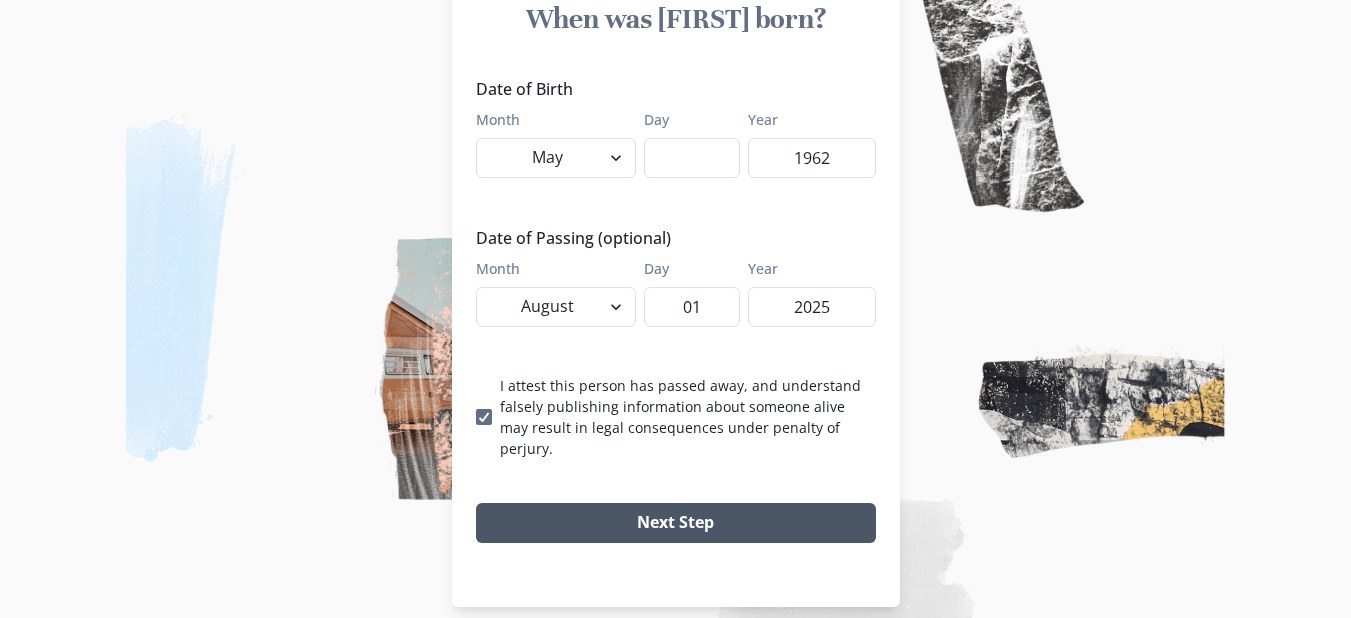 type on "2025" 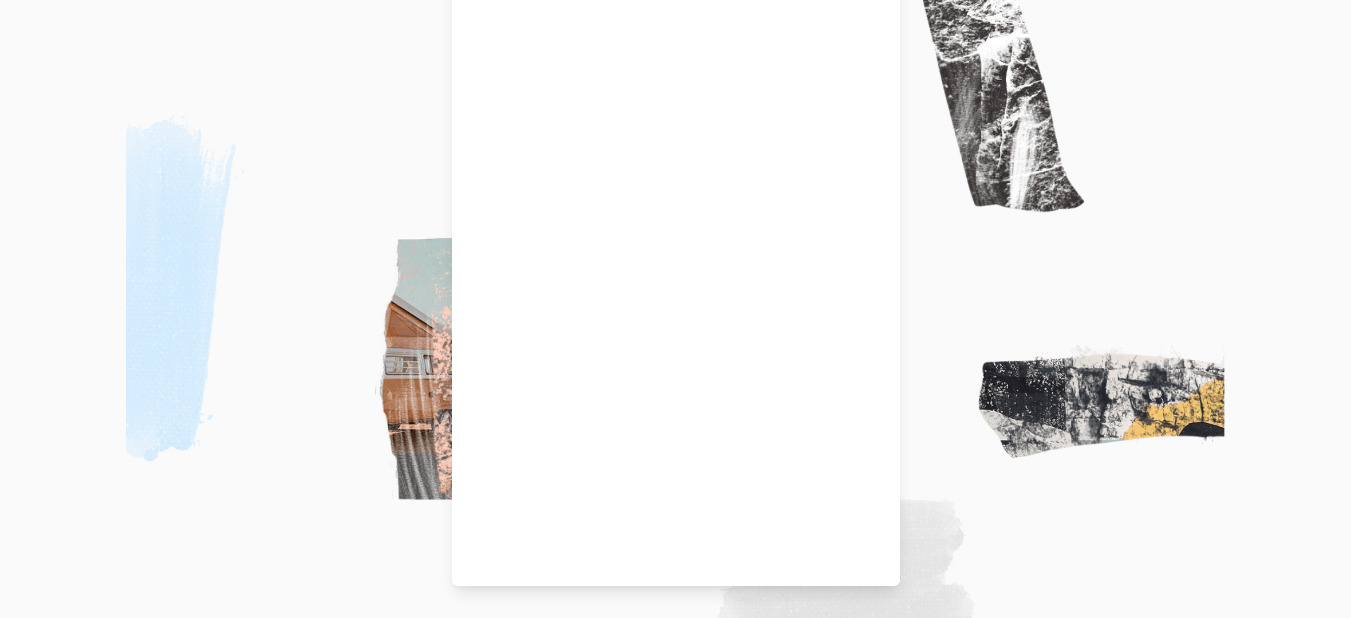 scroll, scrollTop: 214, scrollLeft: 0, axis: vertical 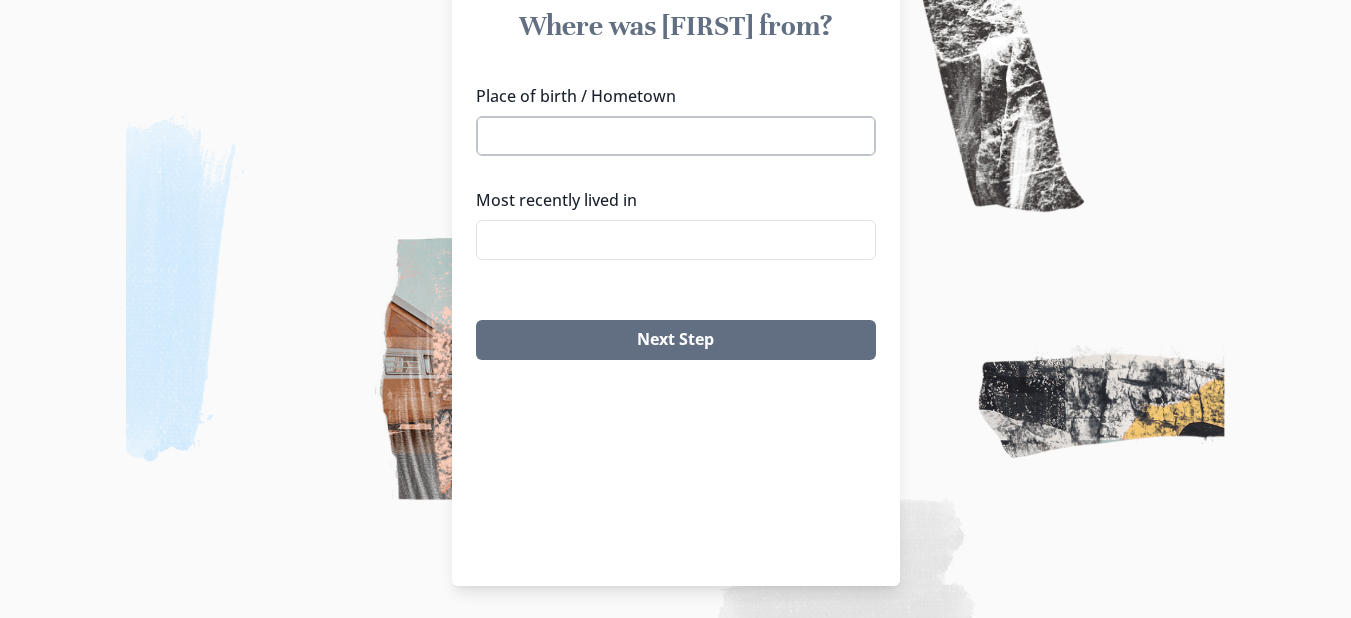 click on "Place of birth / Hometown" at bounding box center [676, 136] 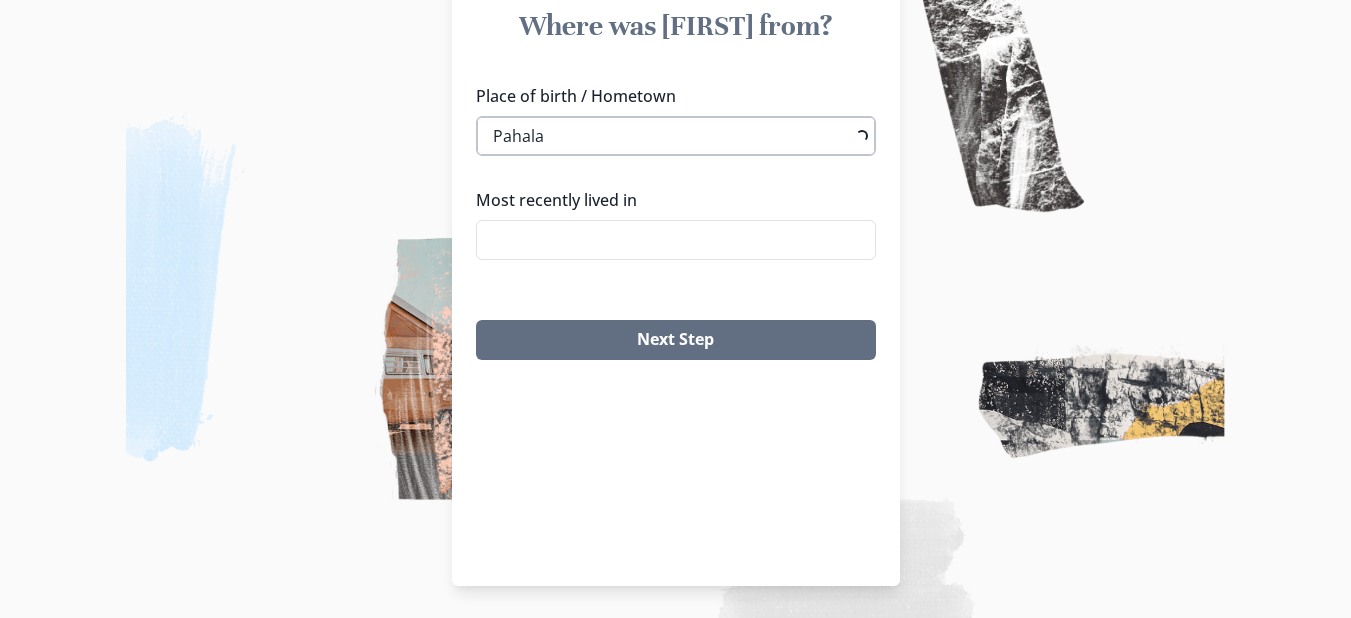 type on "Pahala" 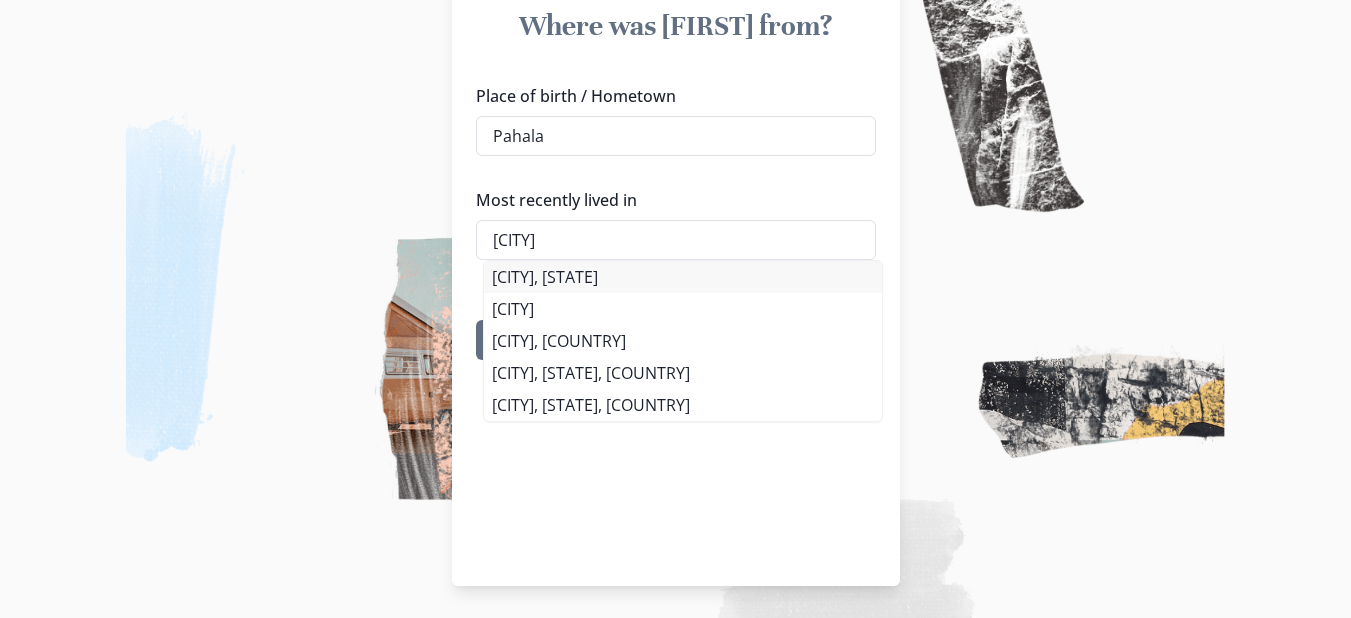 click on "[CITY], [STATE]" at bounding box center (683, 277) 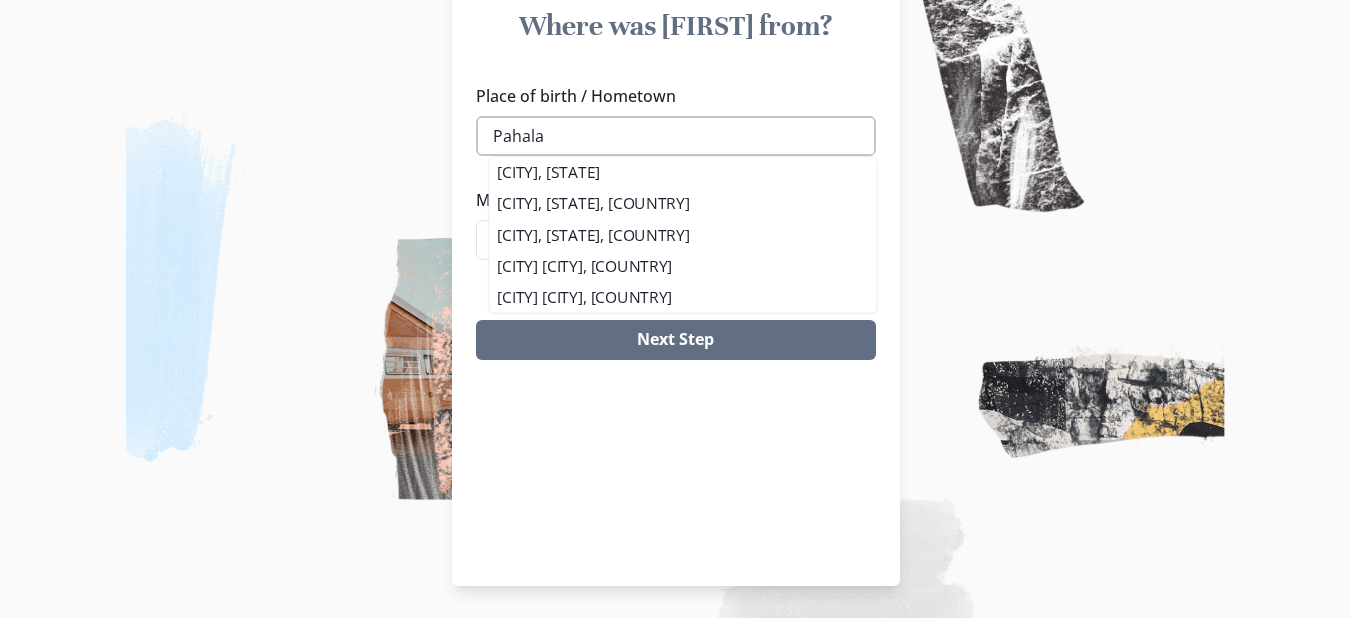 click on "Pahala" at bounding box center (676, 136) 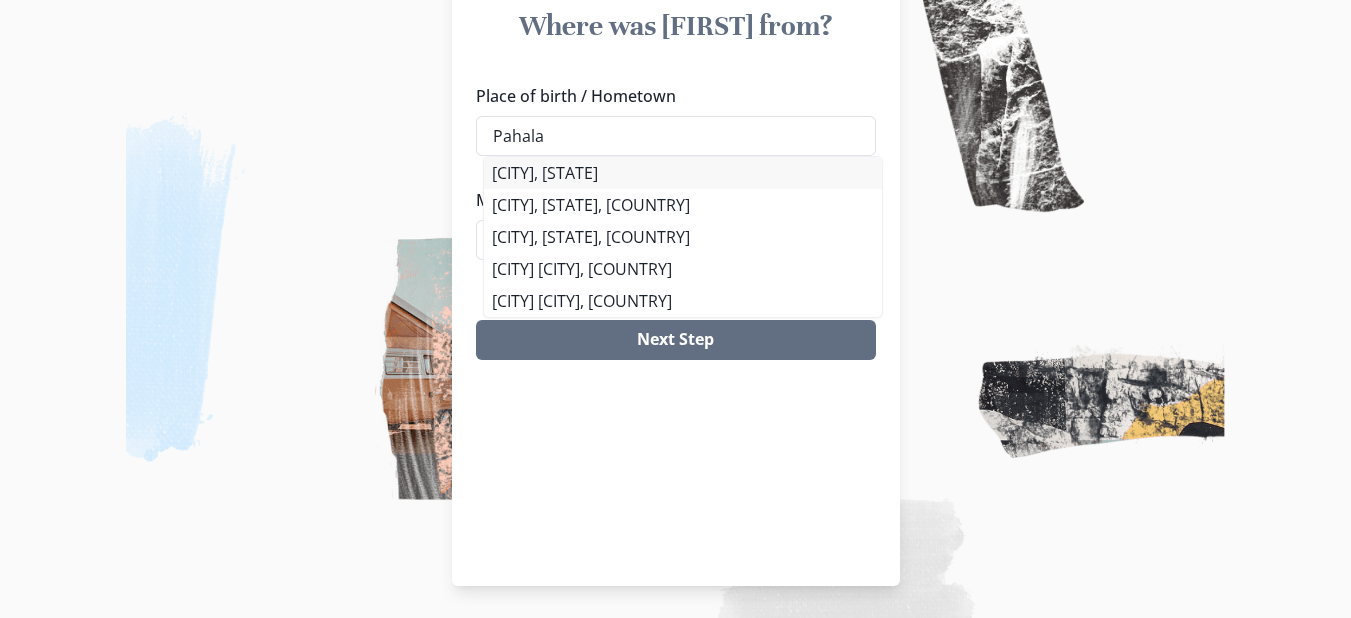 click on "Place of birth / Hometown [CITY] [CITY], [STATE] [CITY], [STATE], [COUNTRY] [CITY], [STATE], [COUNTRY] [CITY], [STATE], [COUNTRY] [CITY], [STATE], [COUNTRY] Most recently lived in [CITY], [STATE]" at bounding box center [676, 180] 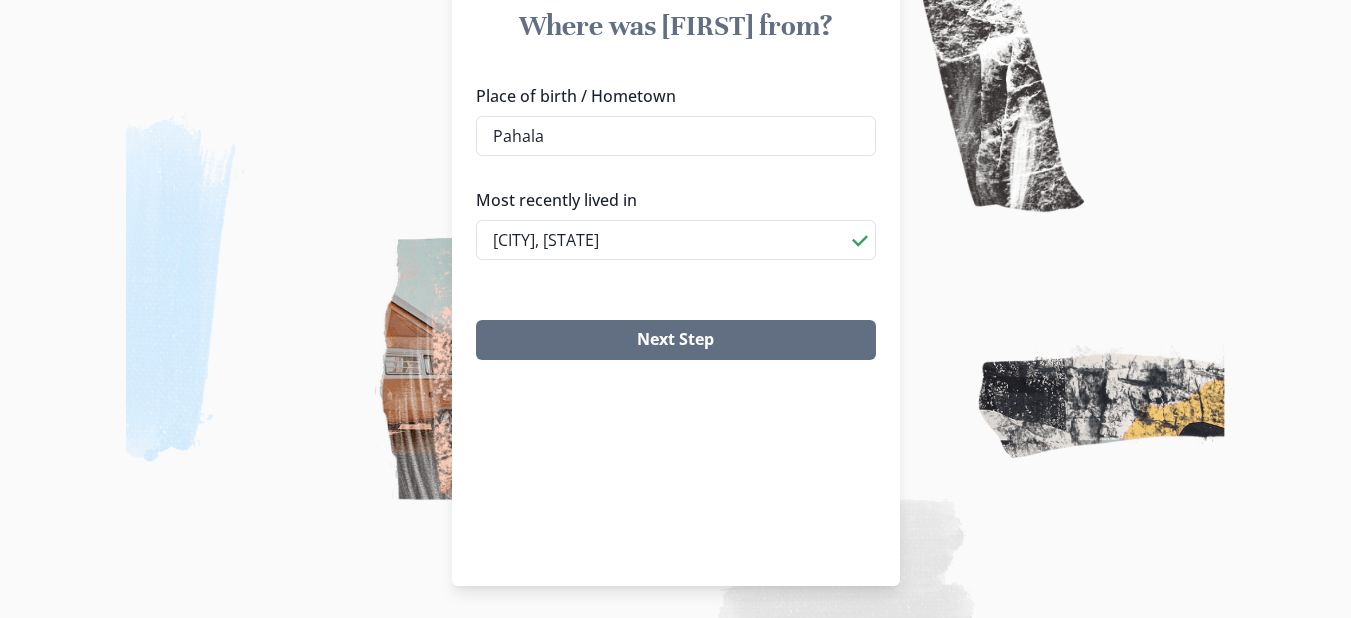 type on "[CITY], [STATE]" 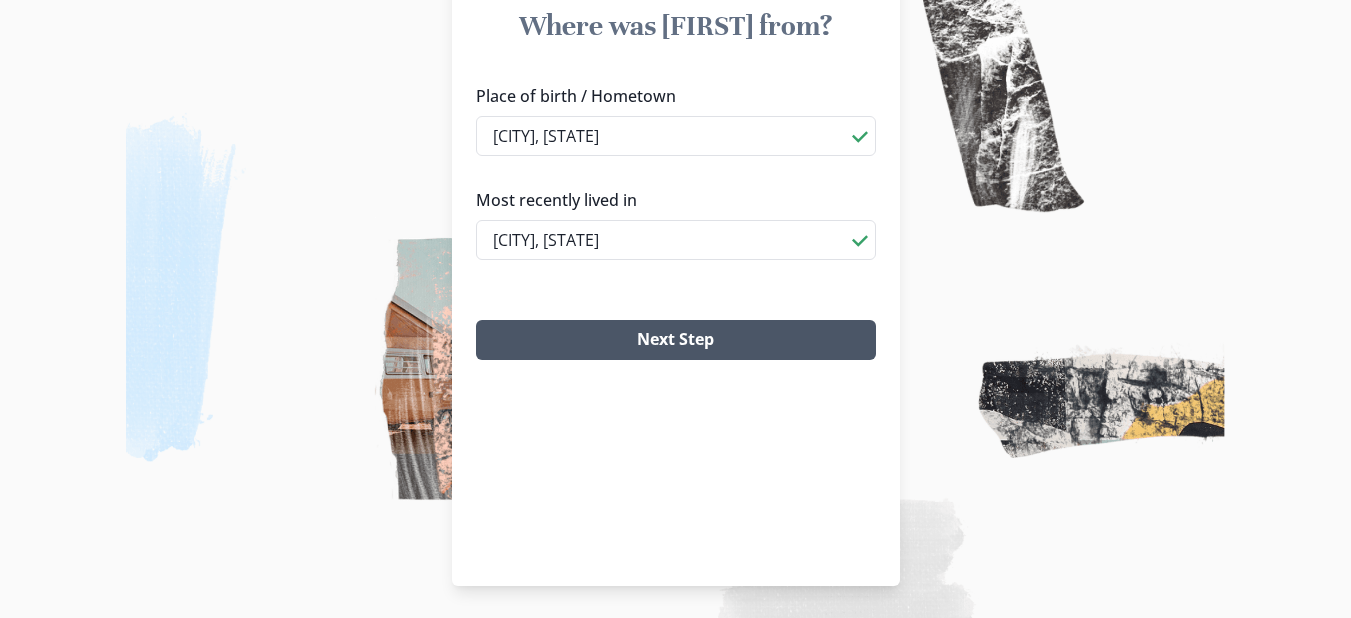 click on "Next Step" at bounding box center (676, 340) 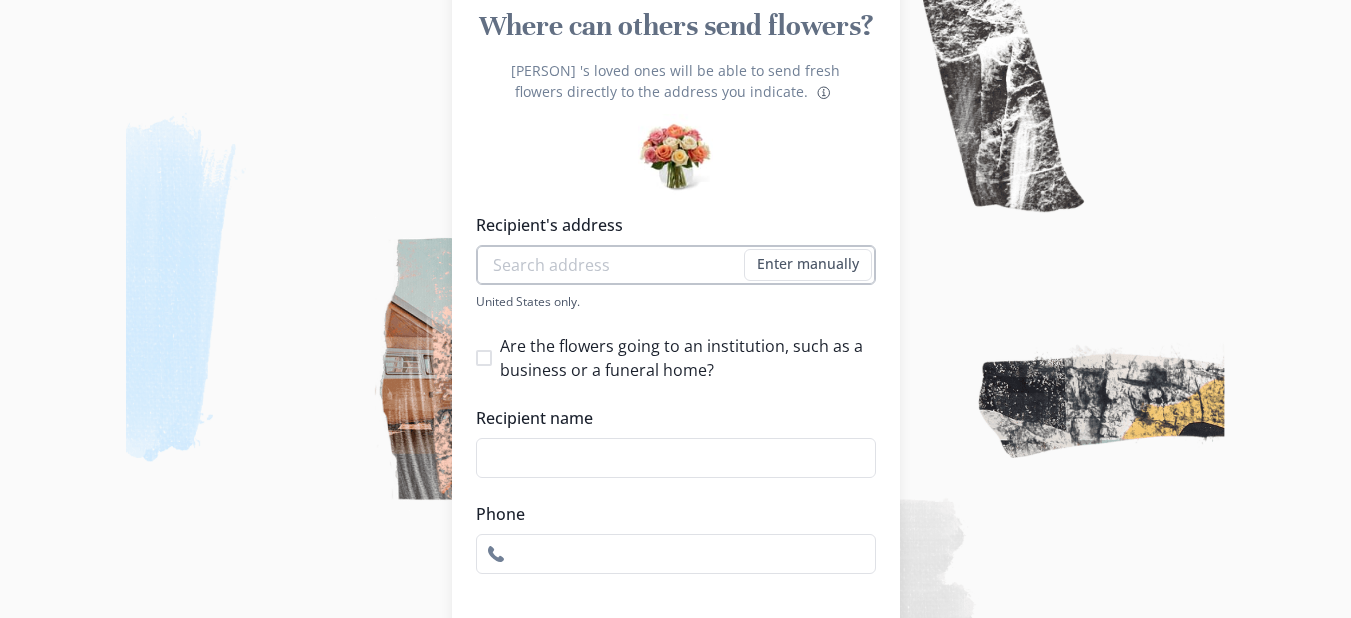 click on "Recipient's address" at bounding box center [676, 265] 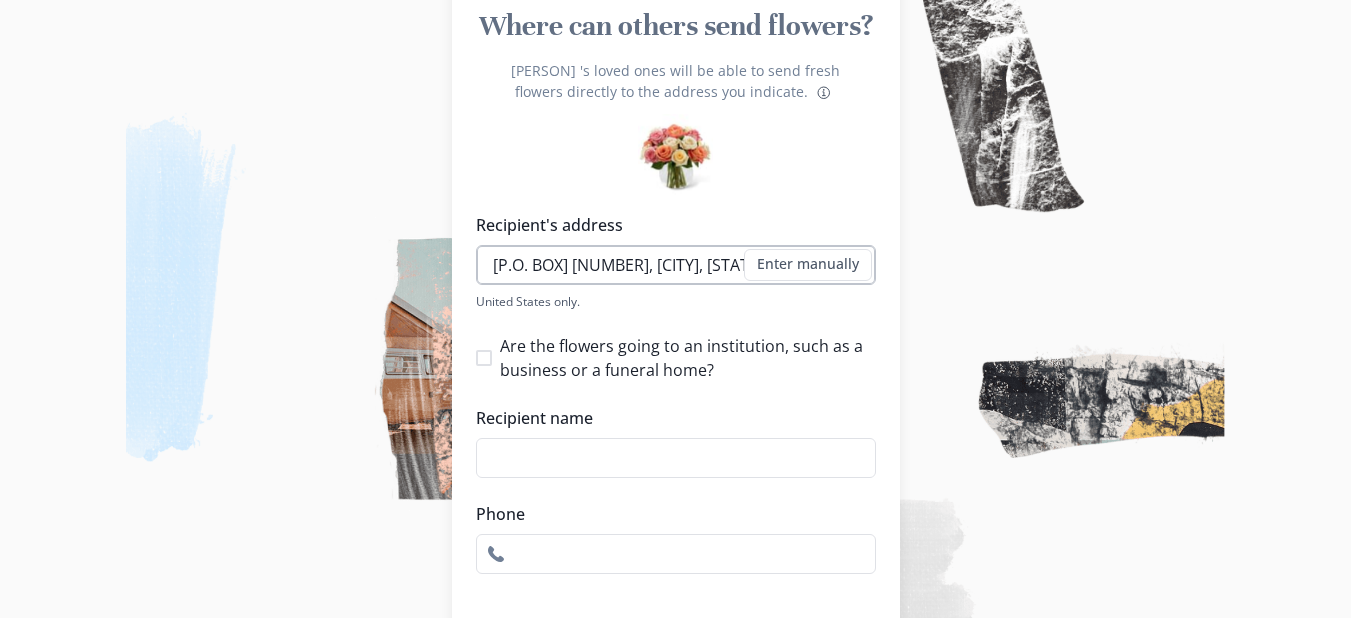 click on "[P.O. BOX] [NUMBER], [CITY], [STATE], [POSTAL_CODE]" at bounding box center (676, 265) 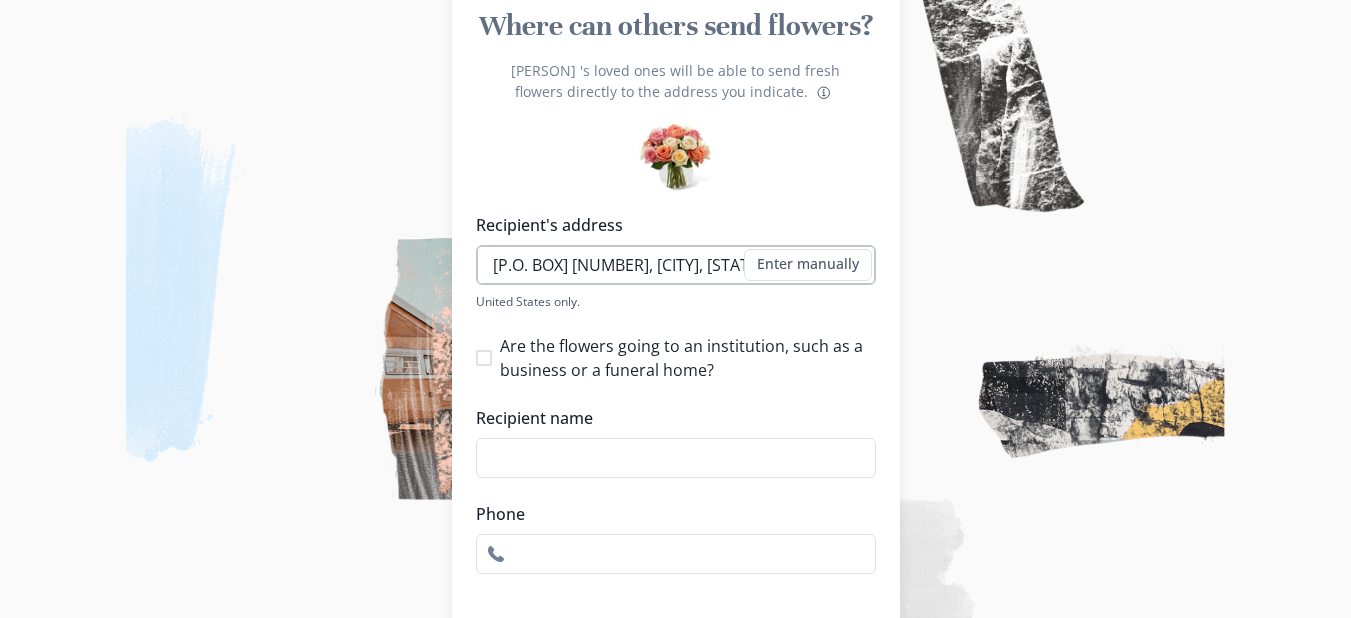 click on "[P.O. BOX] [NUMBER], [CITY], [STATE], [POSTAL_CODE]" at bounding box center (676, 265) 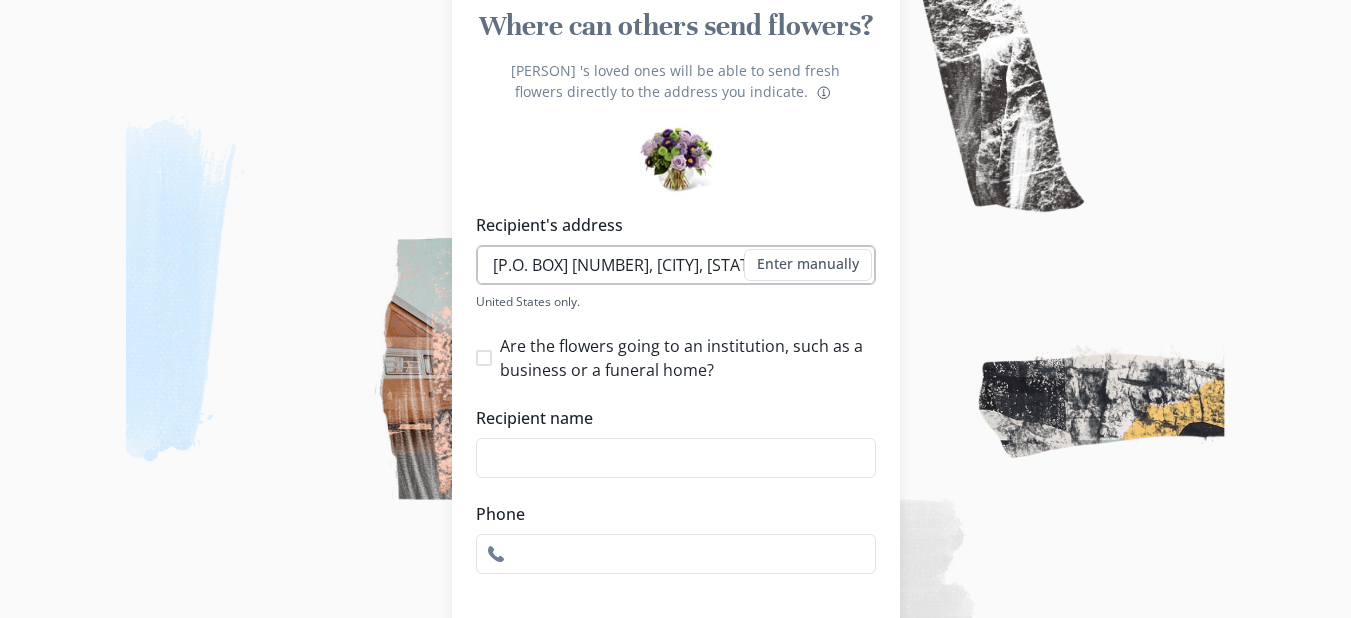 click on "[P.O. BOX] [NUMBER], [CITY], [STATE], [POSTAL_CODE]" at bounding box center [676, 265] 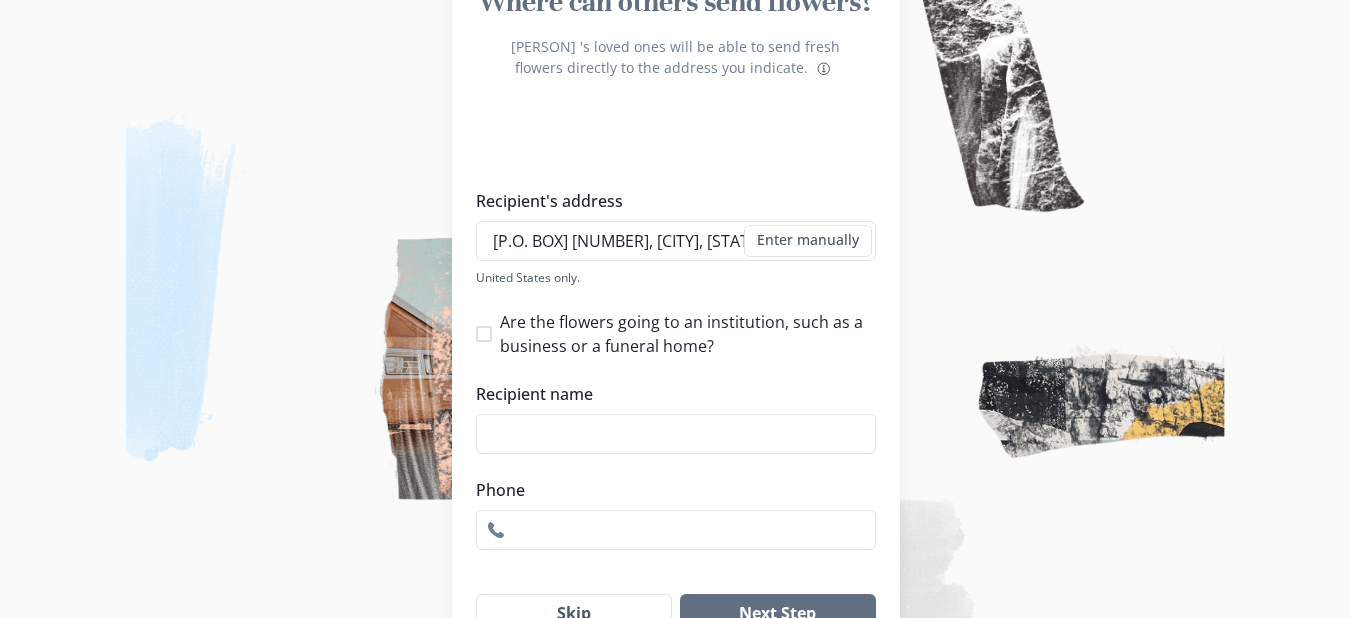scroll, scrollTop: 239, scrollLeft: 0, axis: vertical 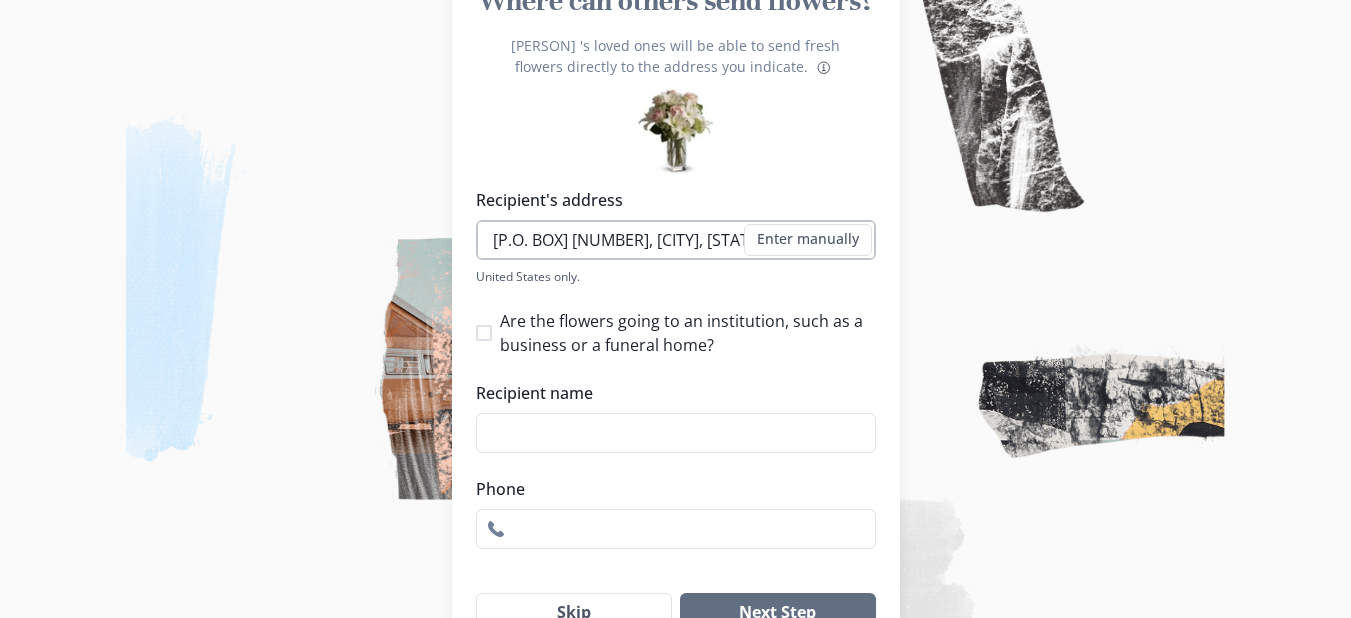 click on "[P.O. BOX] [NUMBER], [CITY], [STATE], [POSTAL_CODE]" at bounding box center [676, 240] 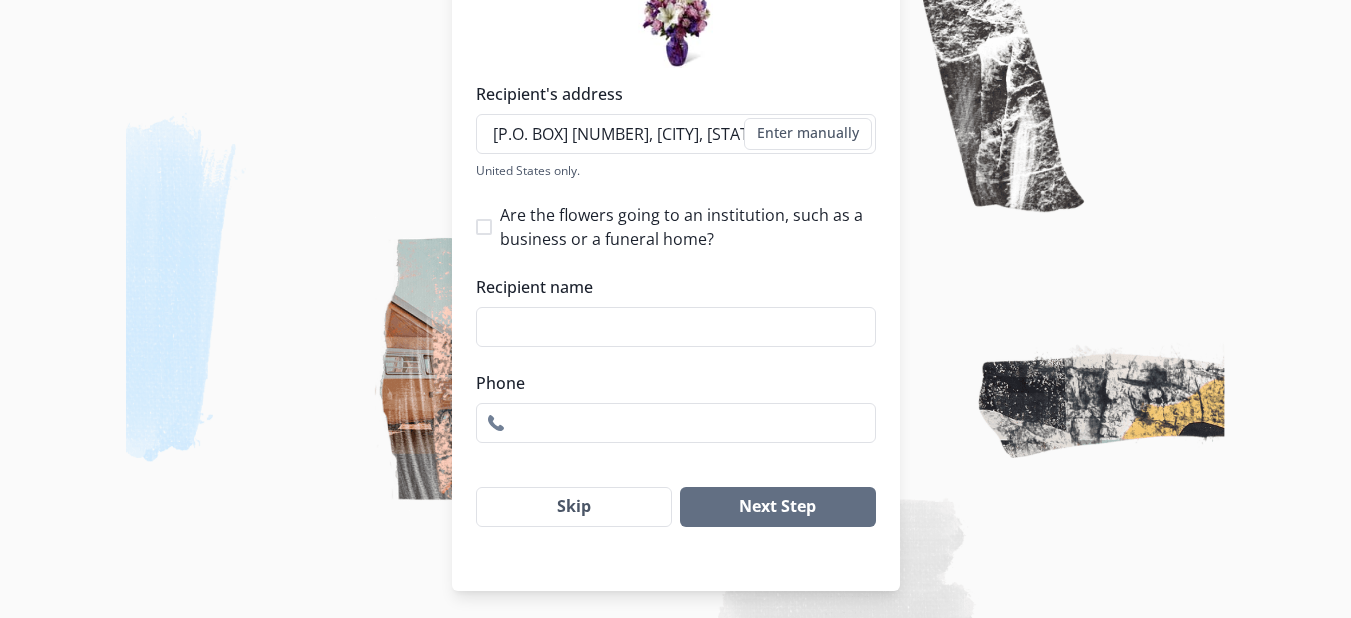 scroll, scrollTop: 350, scrollLeft: 0, axis: vertical 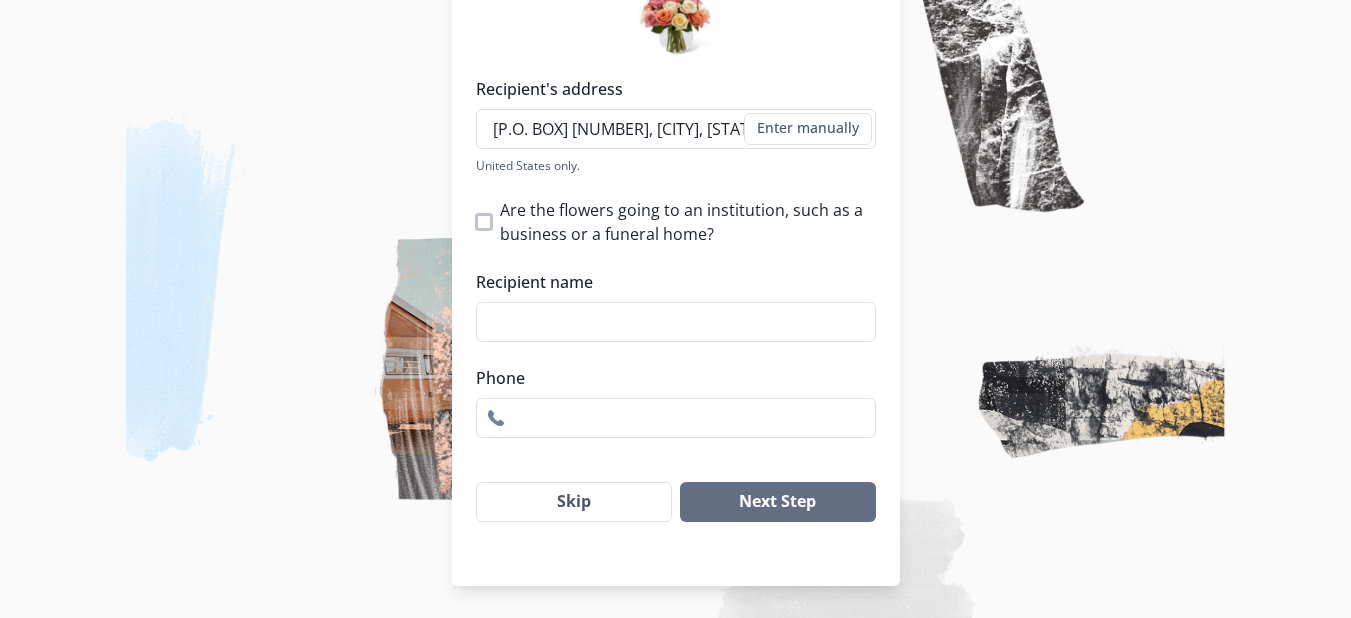 type on "[P.O. BOX] [NUMBER], [CITY], [STATE], [POSTAL_CODE]" 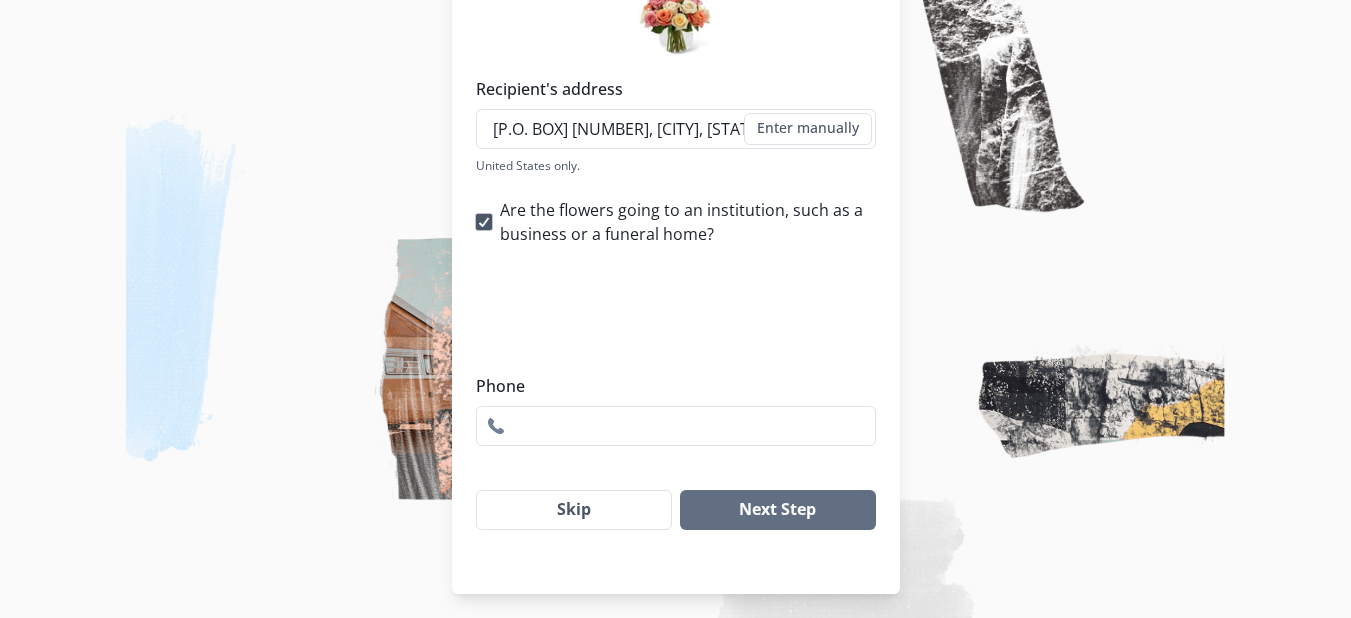 scroll, scrollTop: 334, scrollLeft: 0, axis: vertical 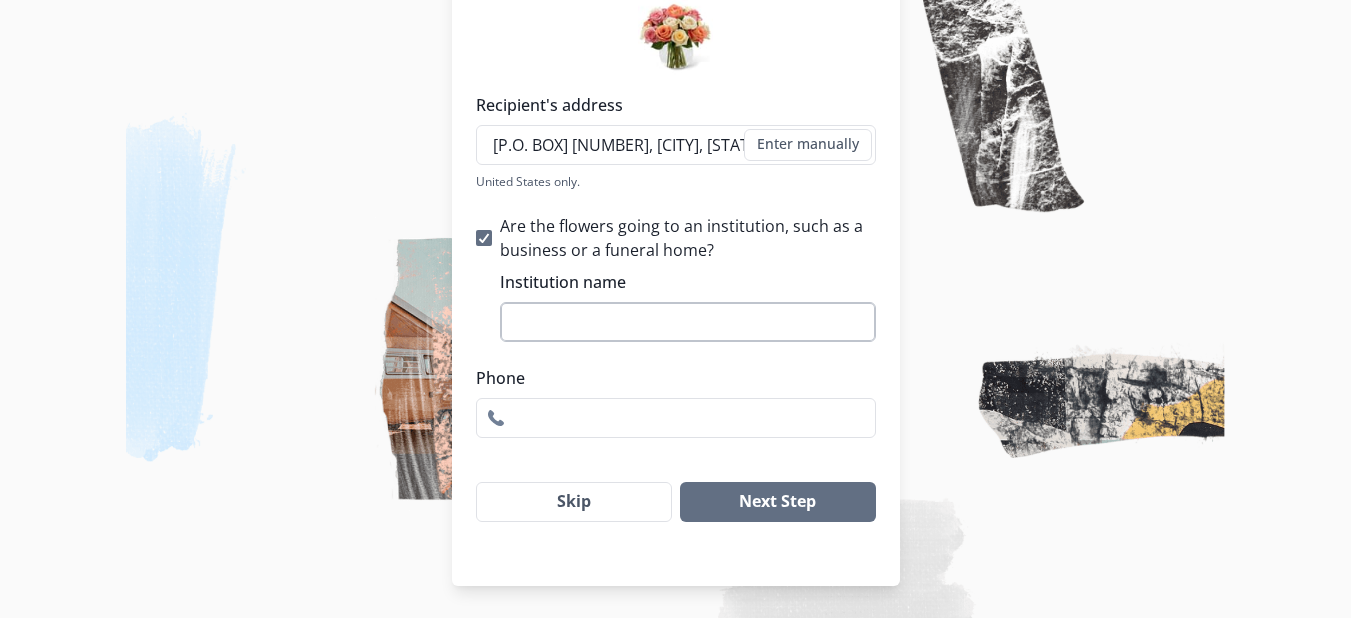 click on "Institution name" at bounding box center [688, 322] 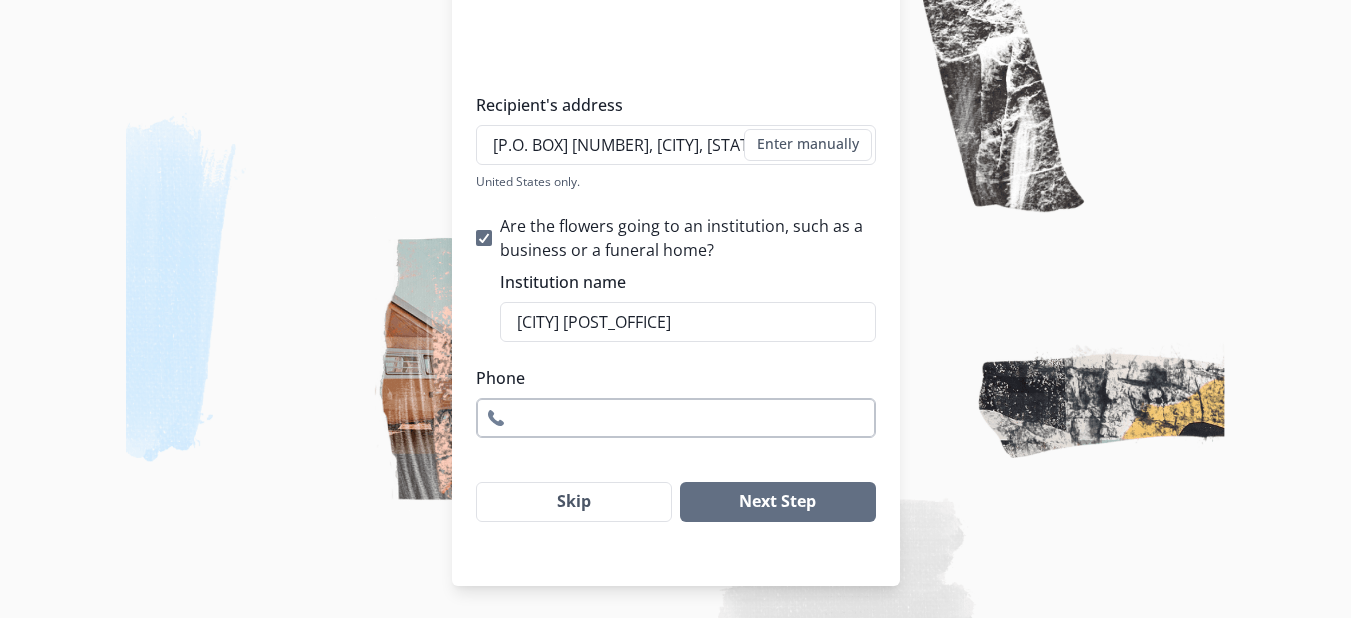 type on "[CITY] [POST_OFFICE]" 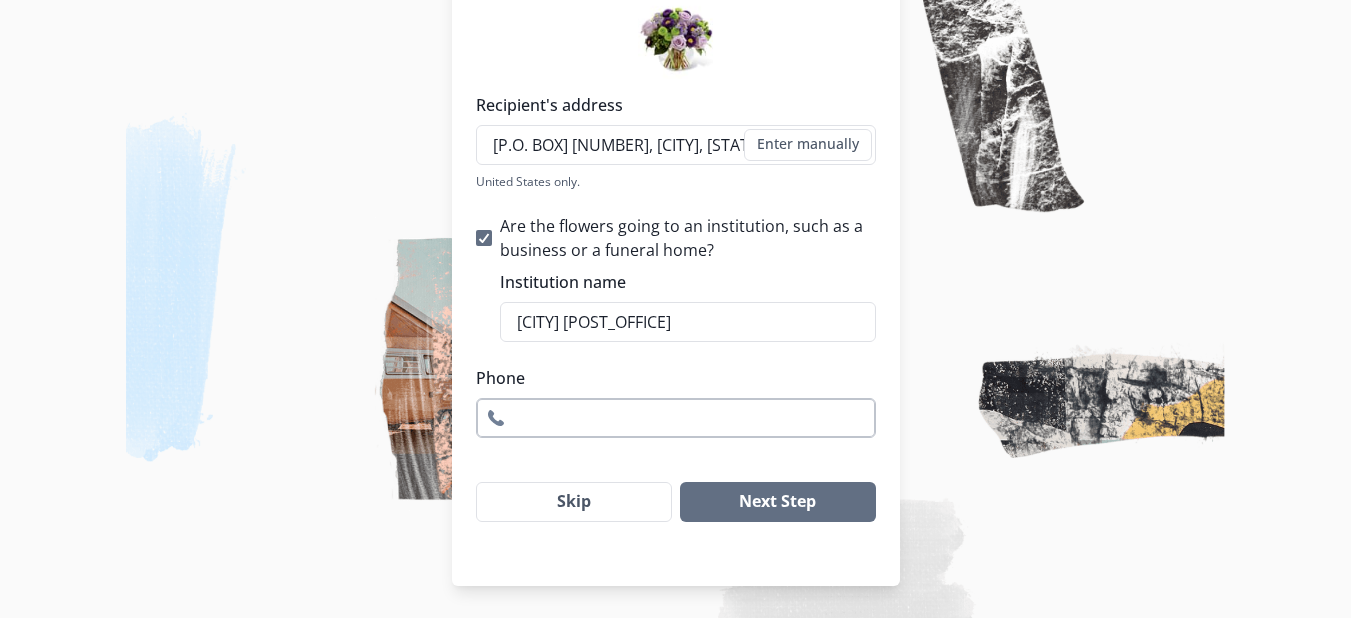 click on "Phone" at bounding box center [676, 418] 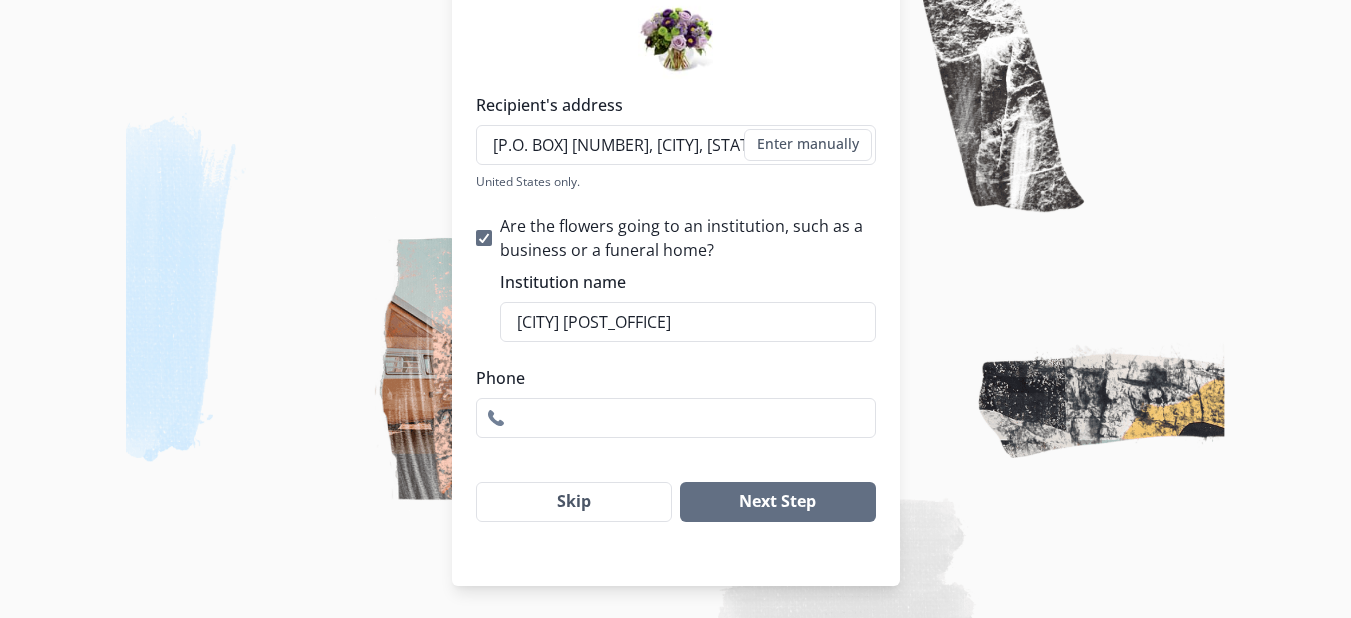 type on "([PHONE])" 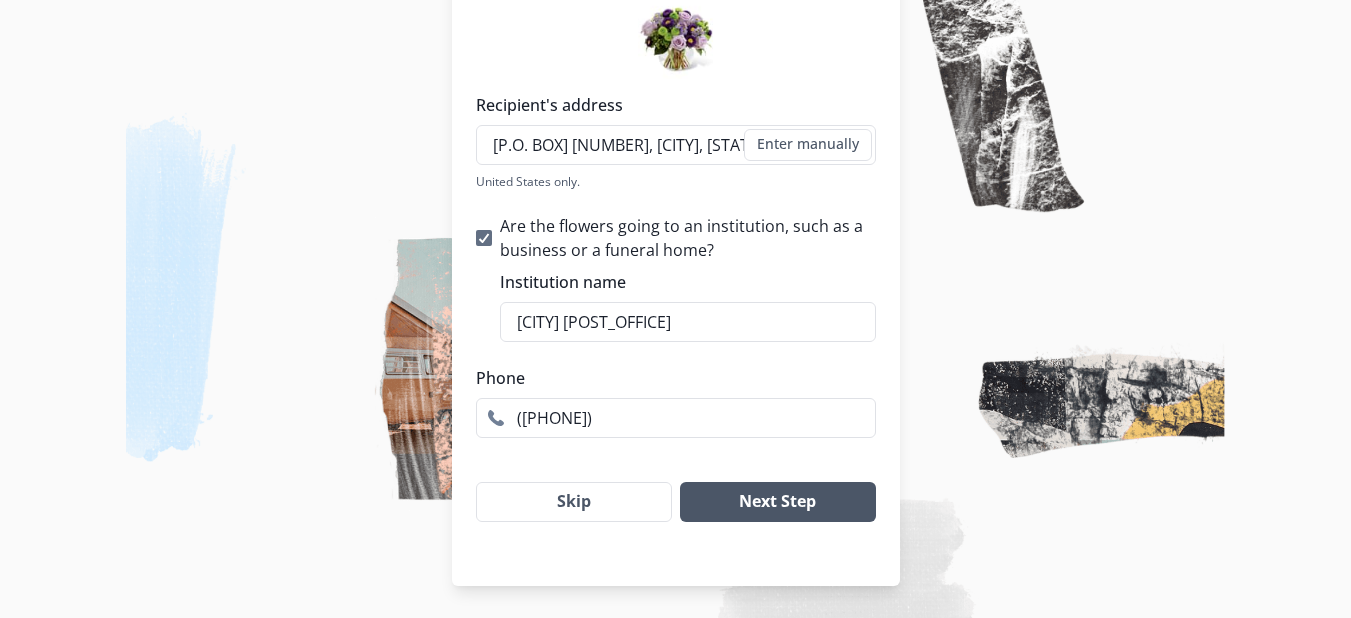 click on "Next Step" at bounding box center [777, 502] 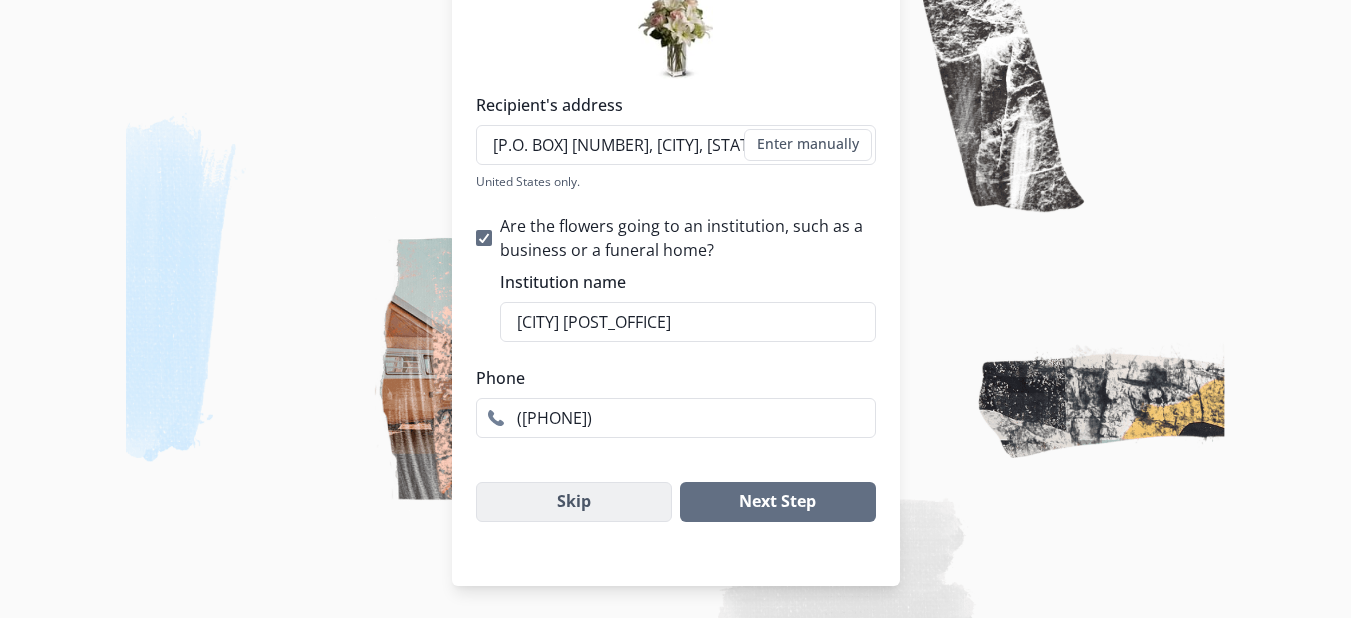 click on "Skip" at bounding box center (574, 502) 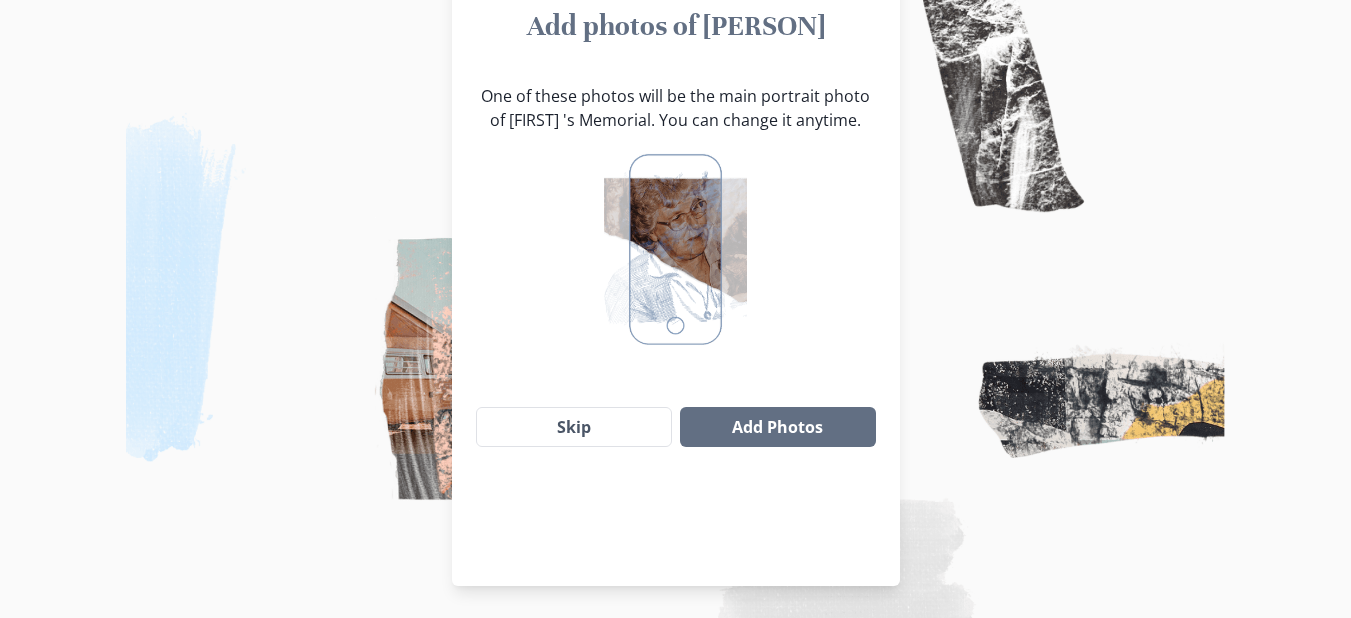 scroll, scrollTop: 214, scrollLeft: 0, axis: vertical 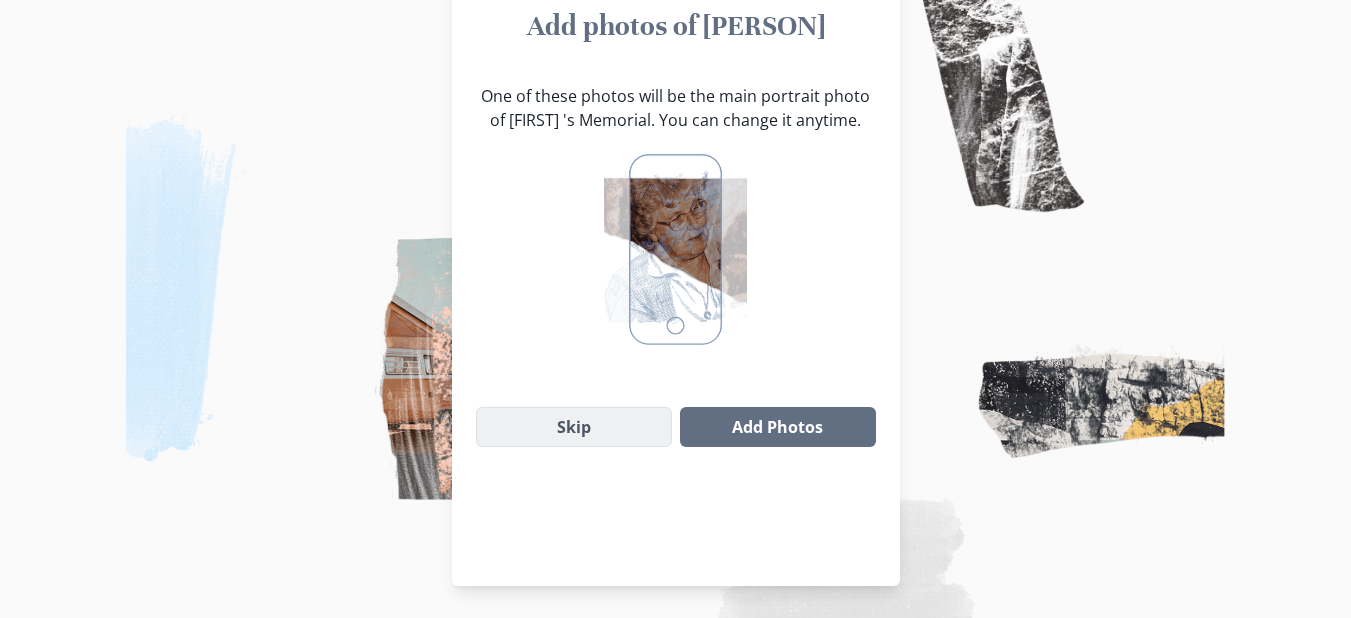 click on "Skip" at bounding box center [574, 427] 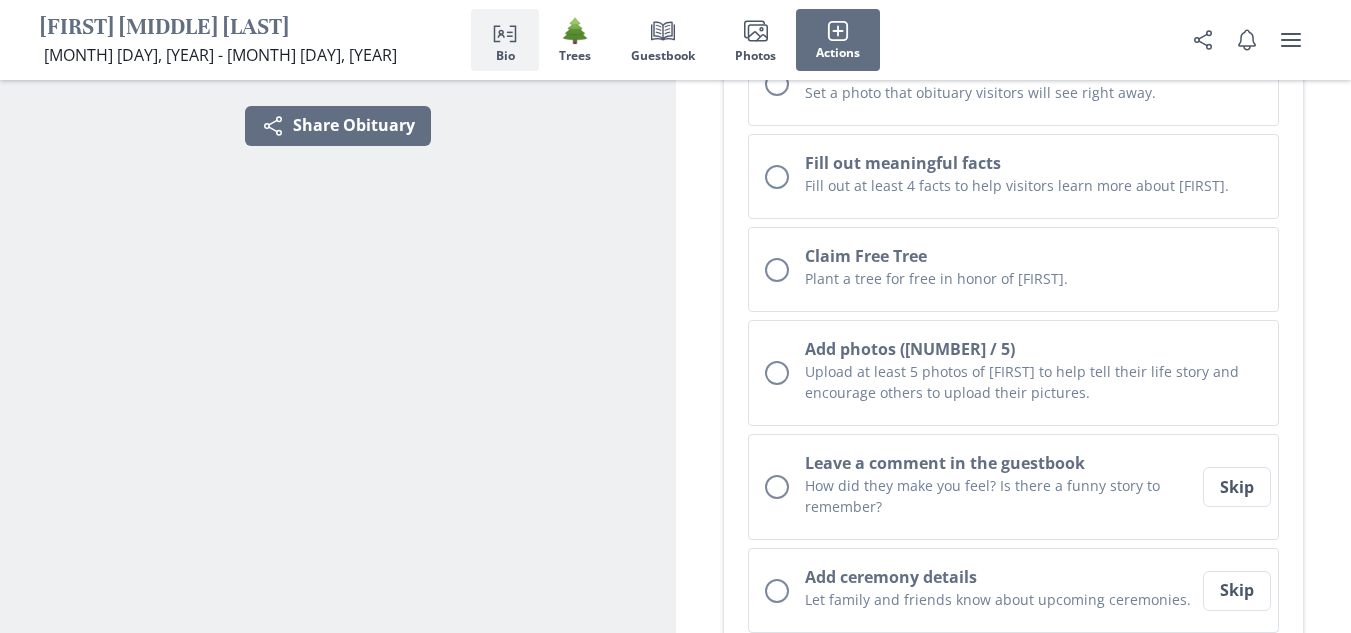 scroll, scrollTop: 0, scrollLeft: 0, axis: both 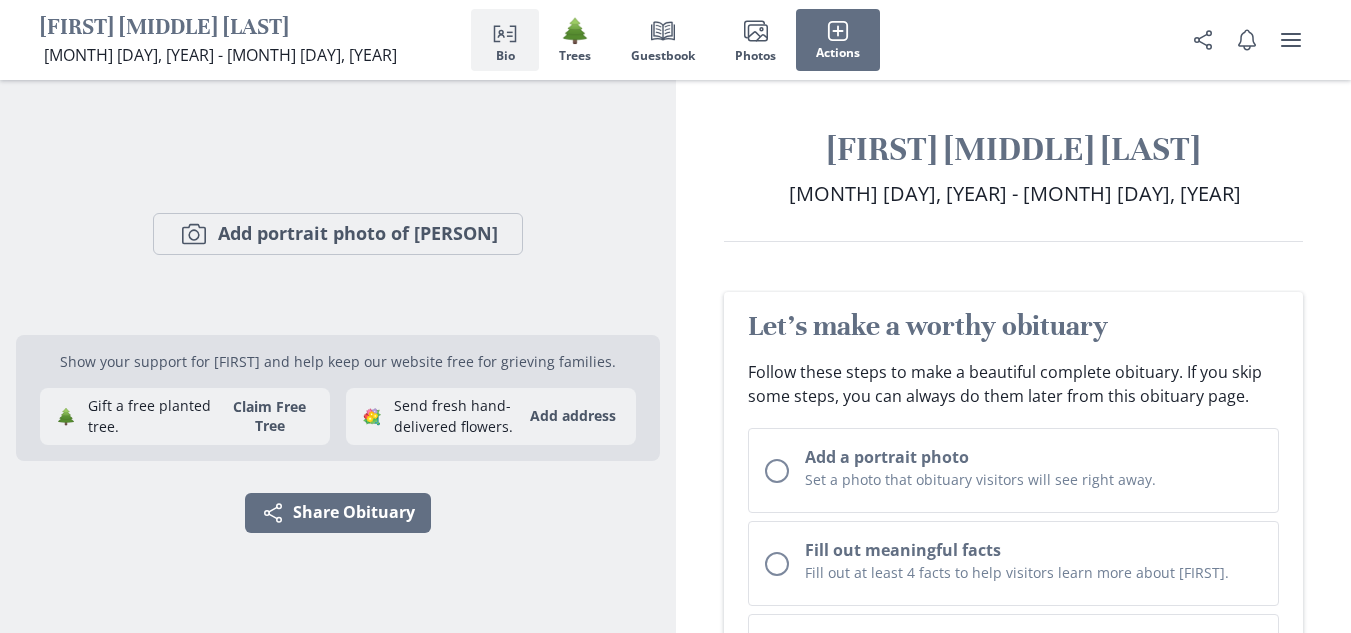drag, startPoint x: 1292, startPoint y: 25, endPoint x: 847, endPoint y: 150, distance: 462.2229 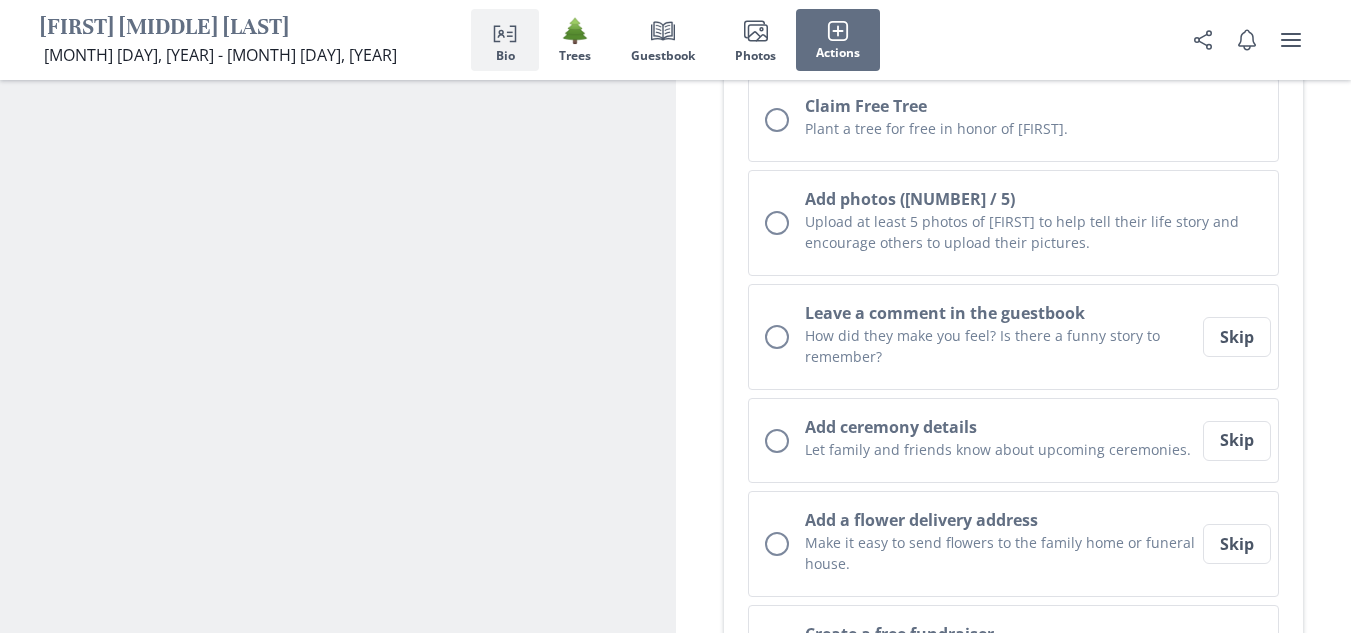 scroll, scrollTop: 0, scrollLeft: 0, axis: both 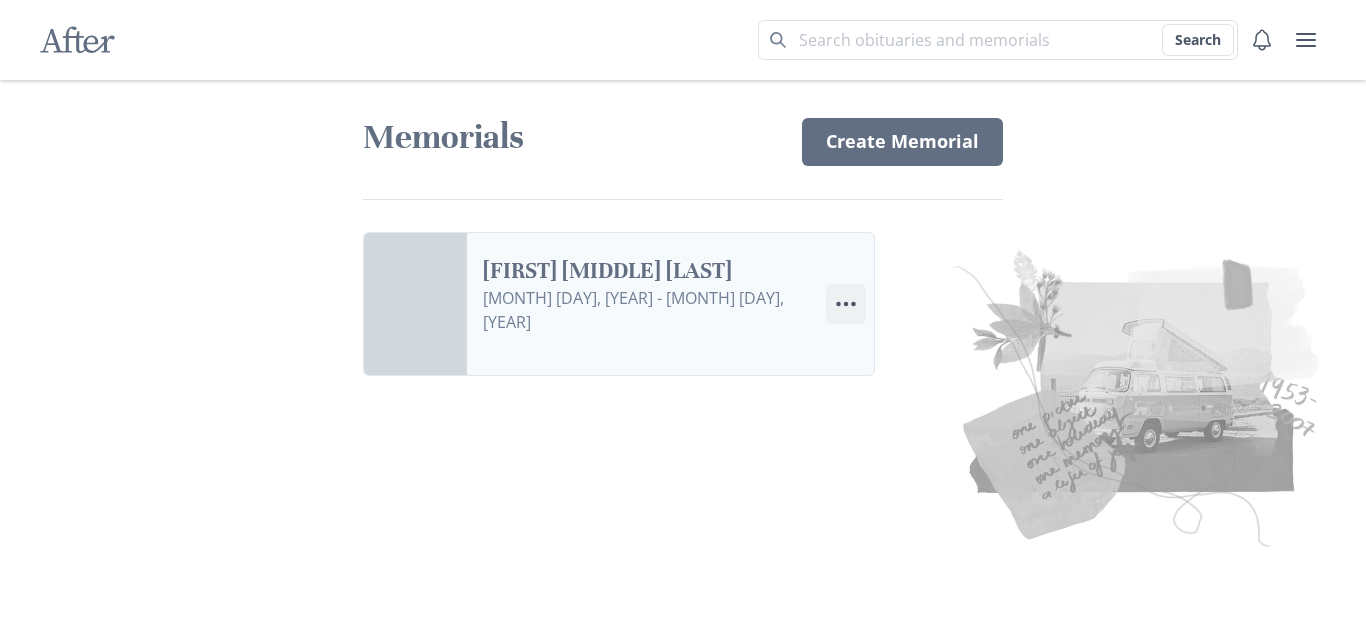 click 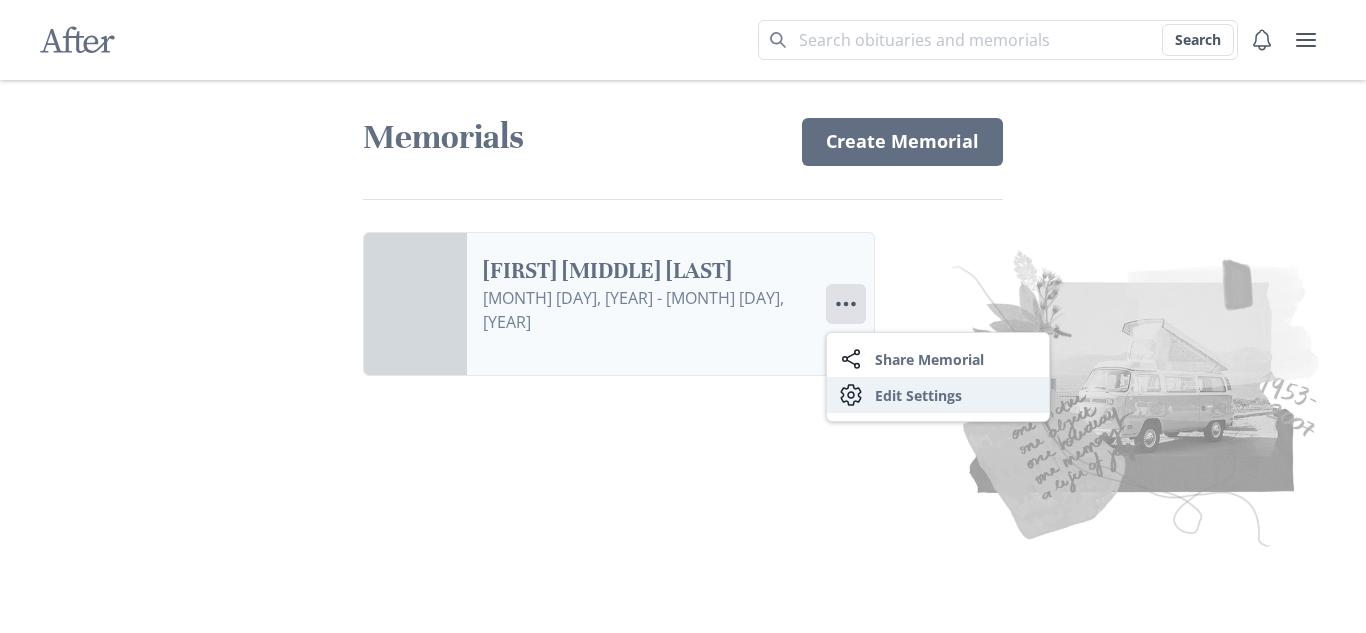 click on "Settings Edit Settings" at bounding box center (938, 395) 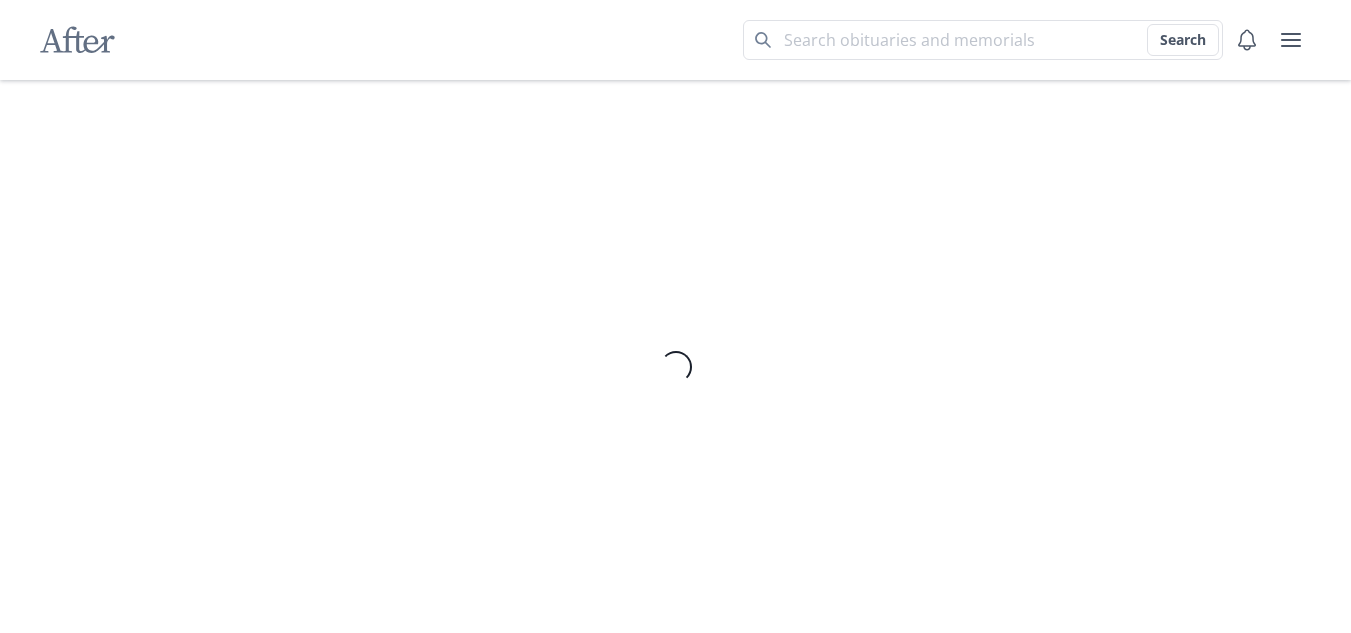 select on "5" 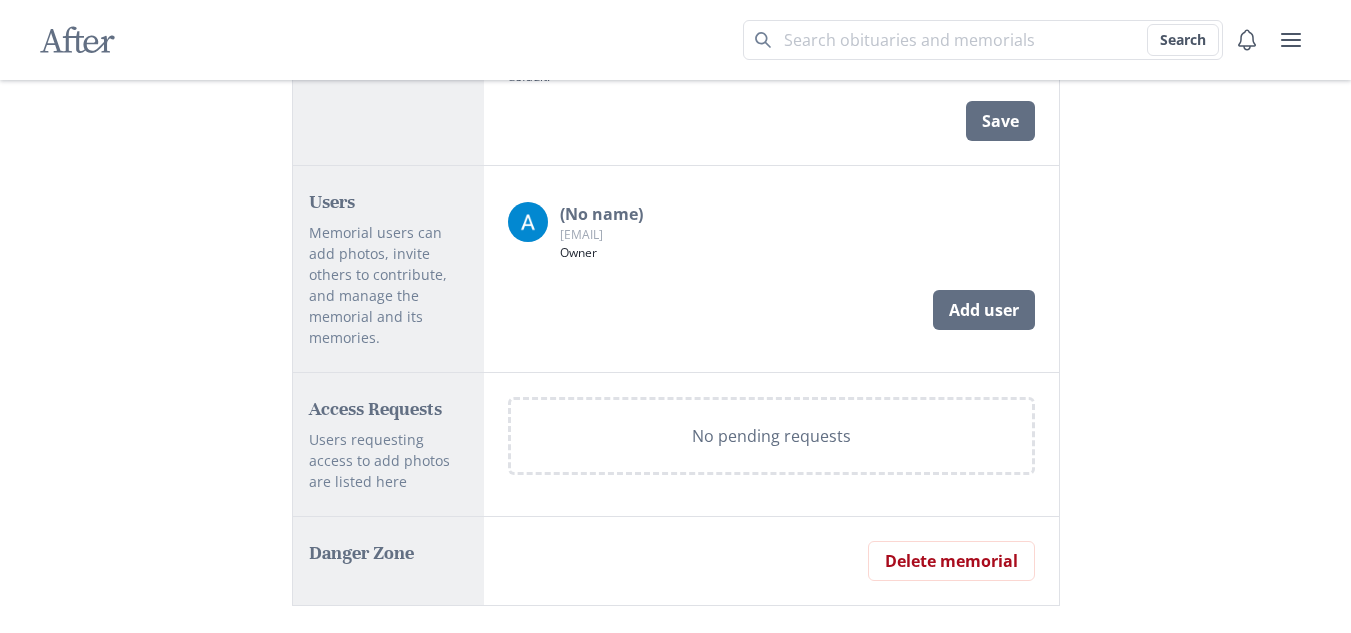 scroll, scrollTop: 1218, scrollLeft: 0, axis: vertical 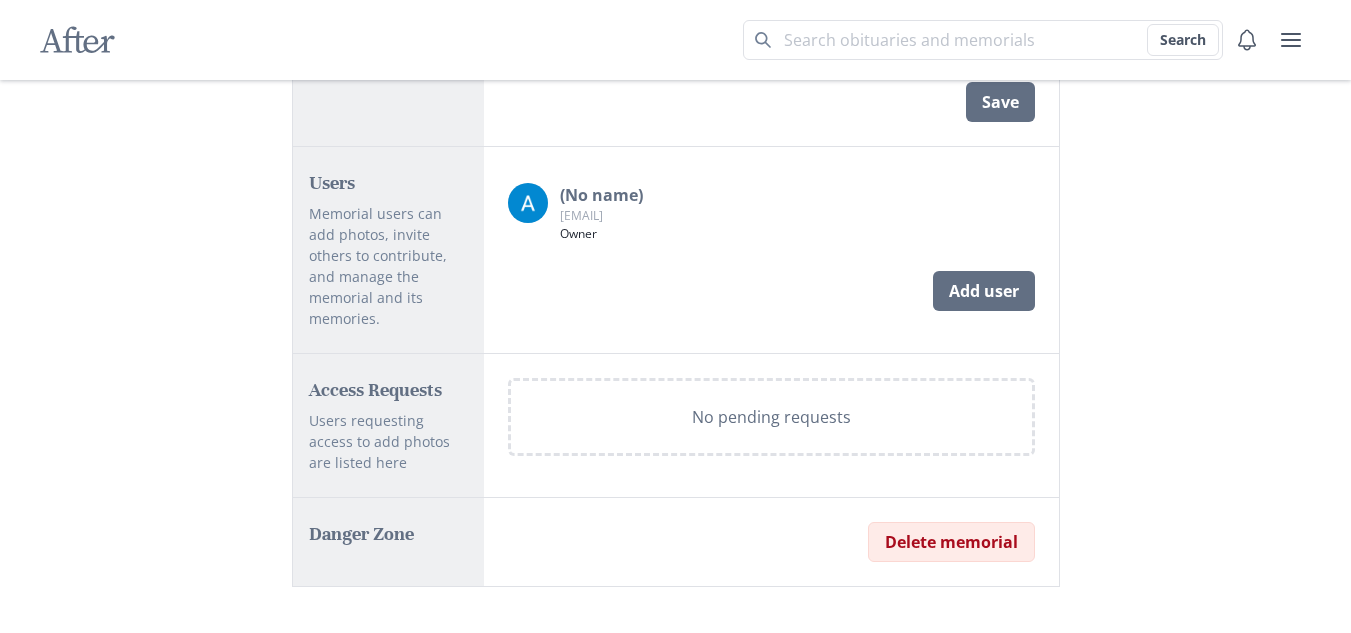 click on "Delete memorial" at bounding box center [951, 542] 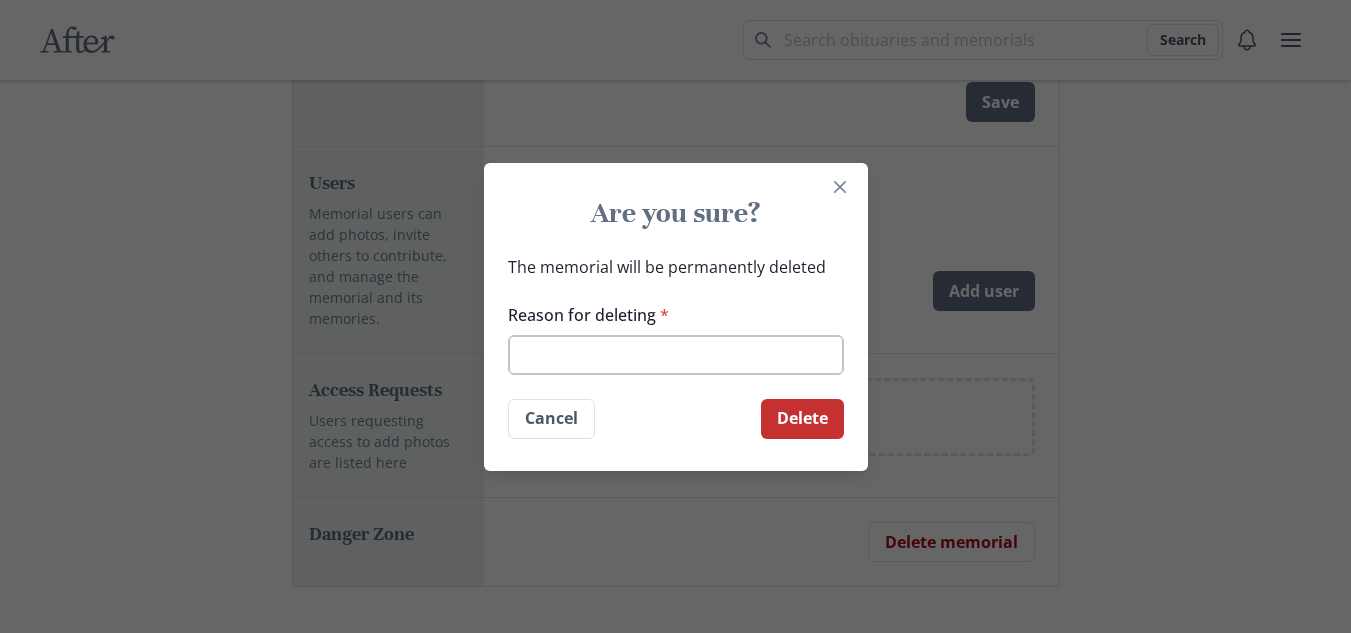 click on "Reason for deleting *" at bounding box center (676, 355) 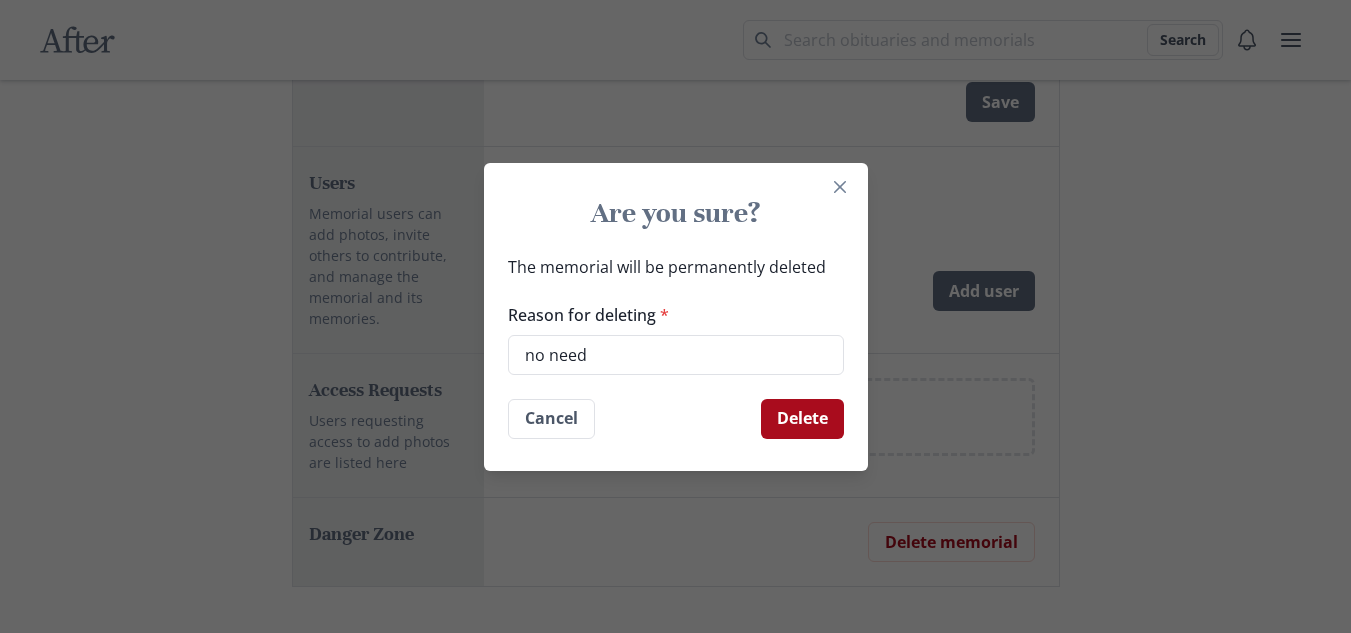 type on "no need" 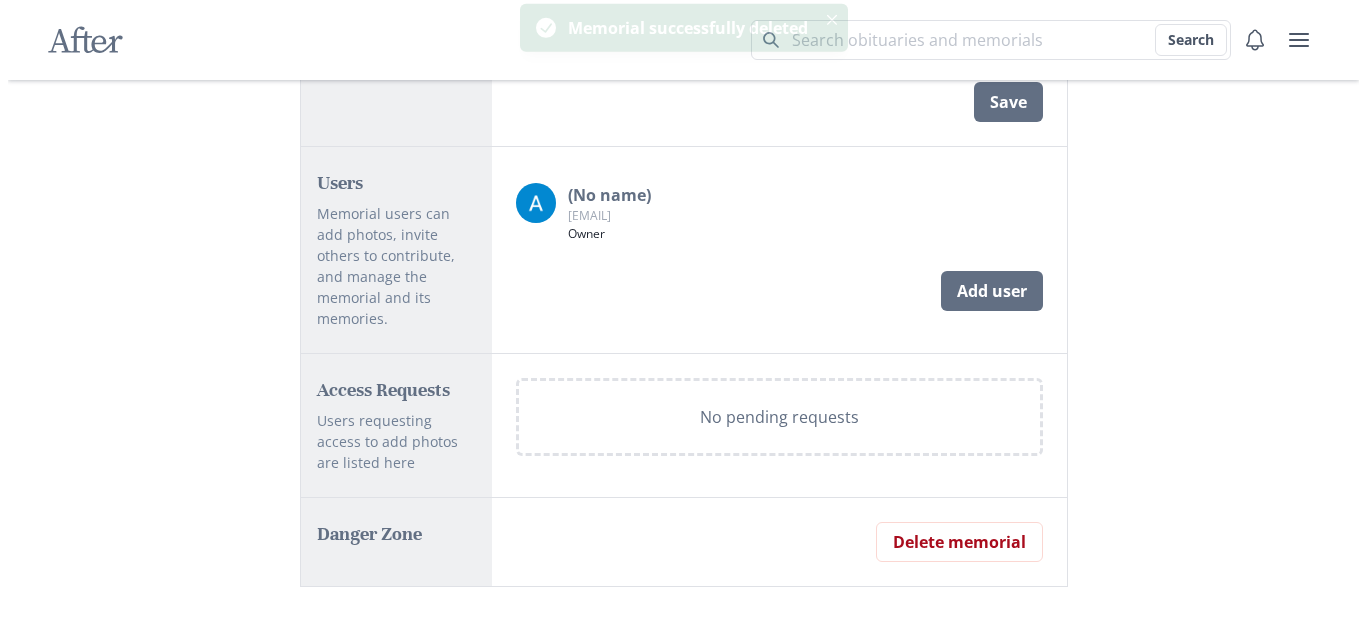 scroll, scrollTop: 0, scrollLeft: 0, axis: both 